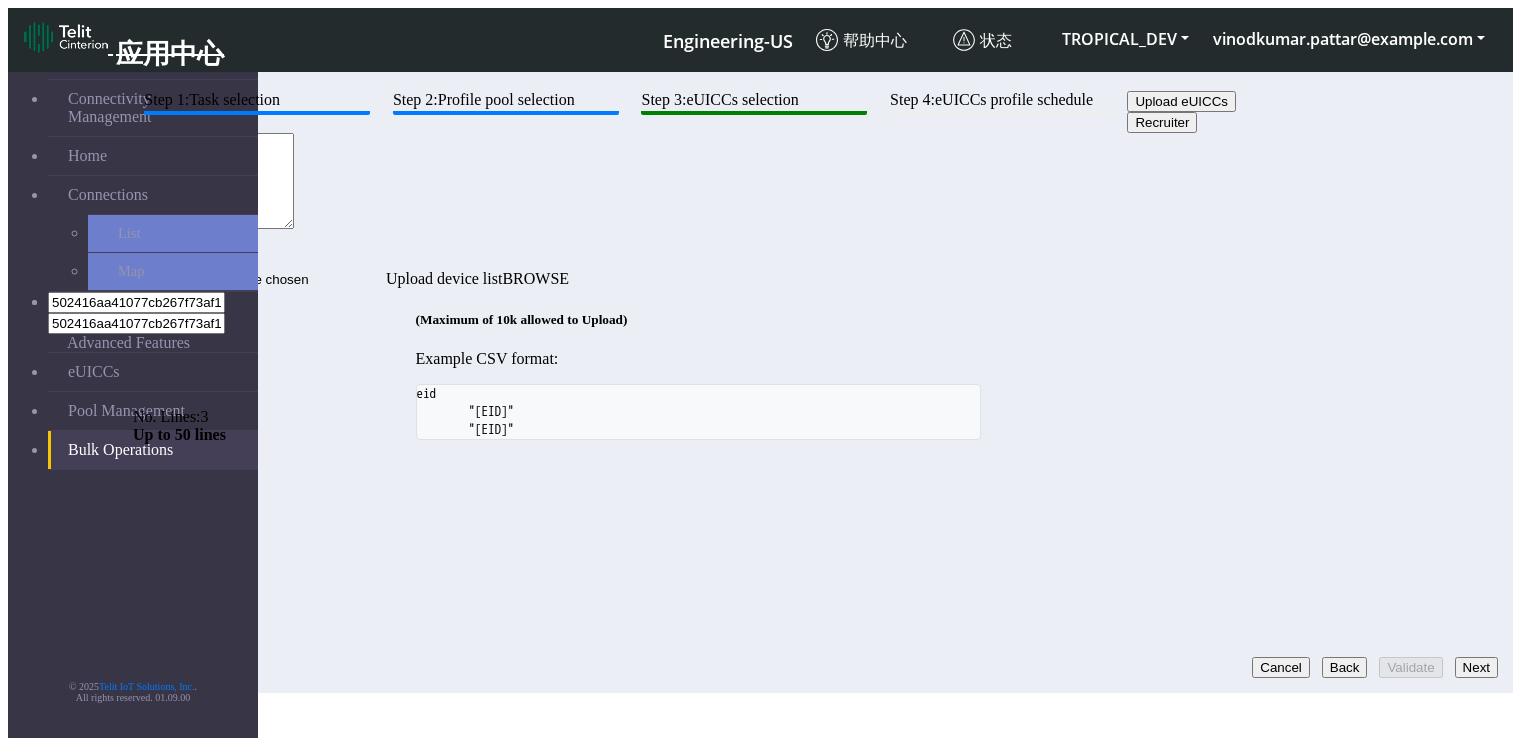 scroll, scrollTop: 0, scrollLeft: 0, axis: both 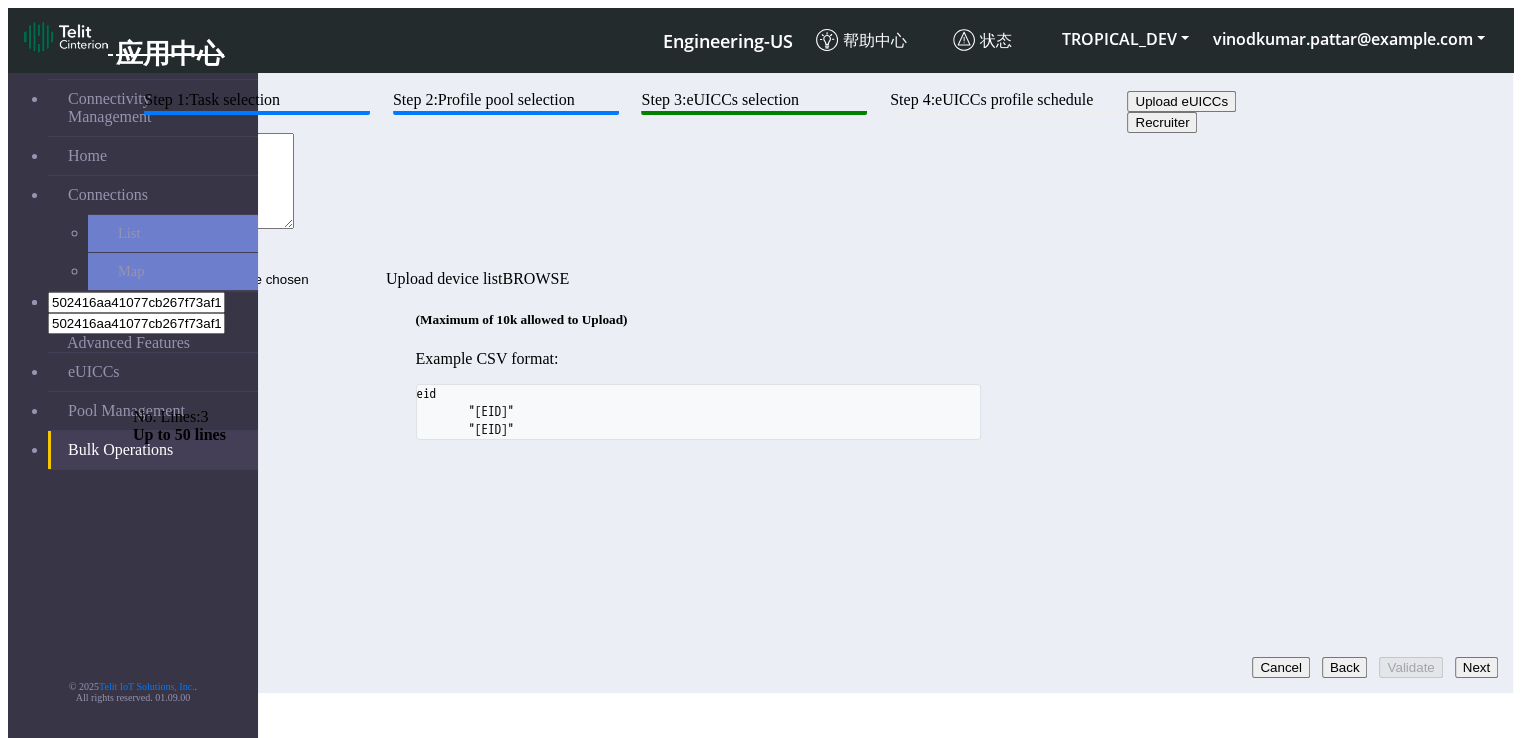 click on "Up to 50 lines" at bounding box center (698, 435) 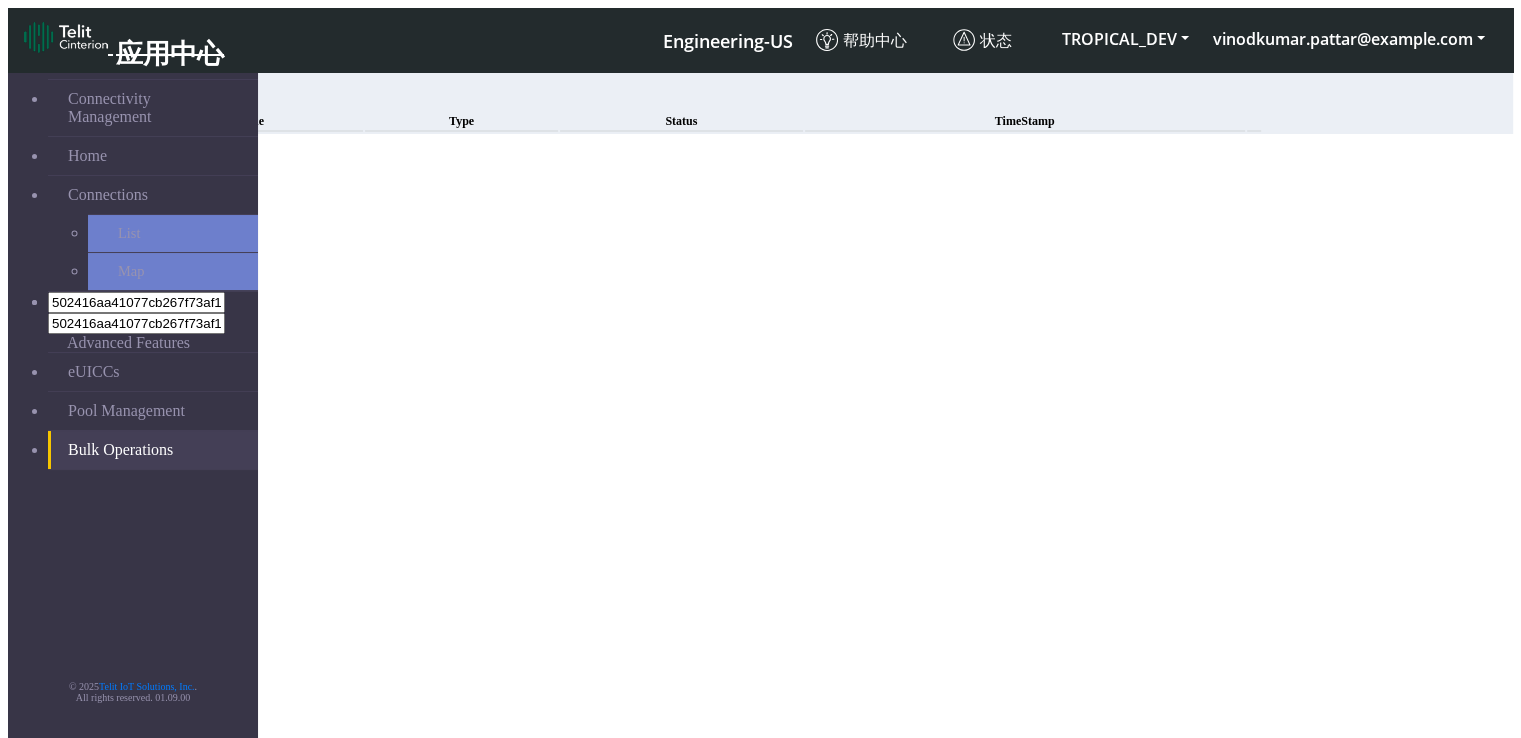 click on "New" at bounding box center (148, 99) 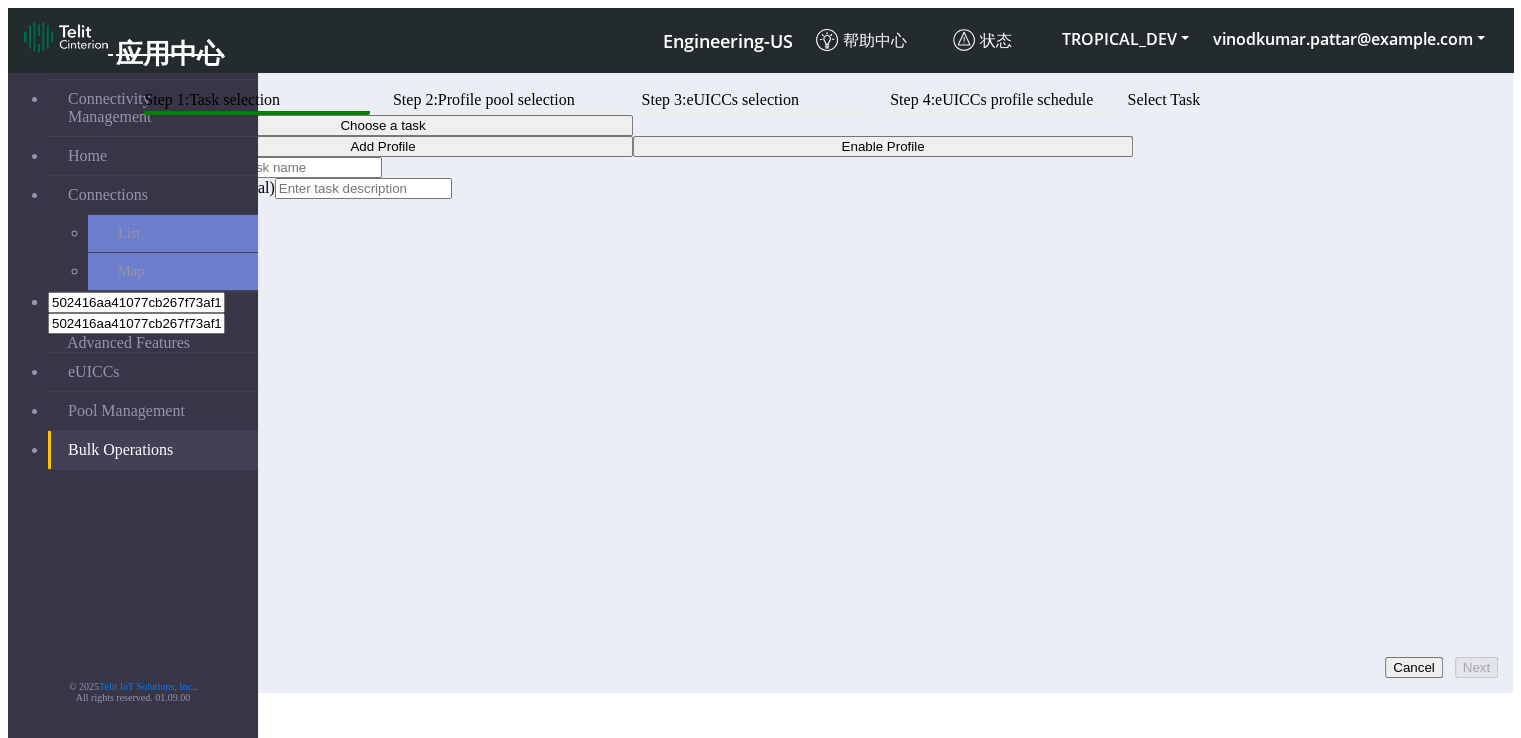 click on "Choose a task" at bounding box center [383, 125] 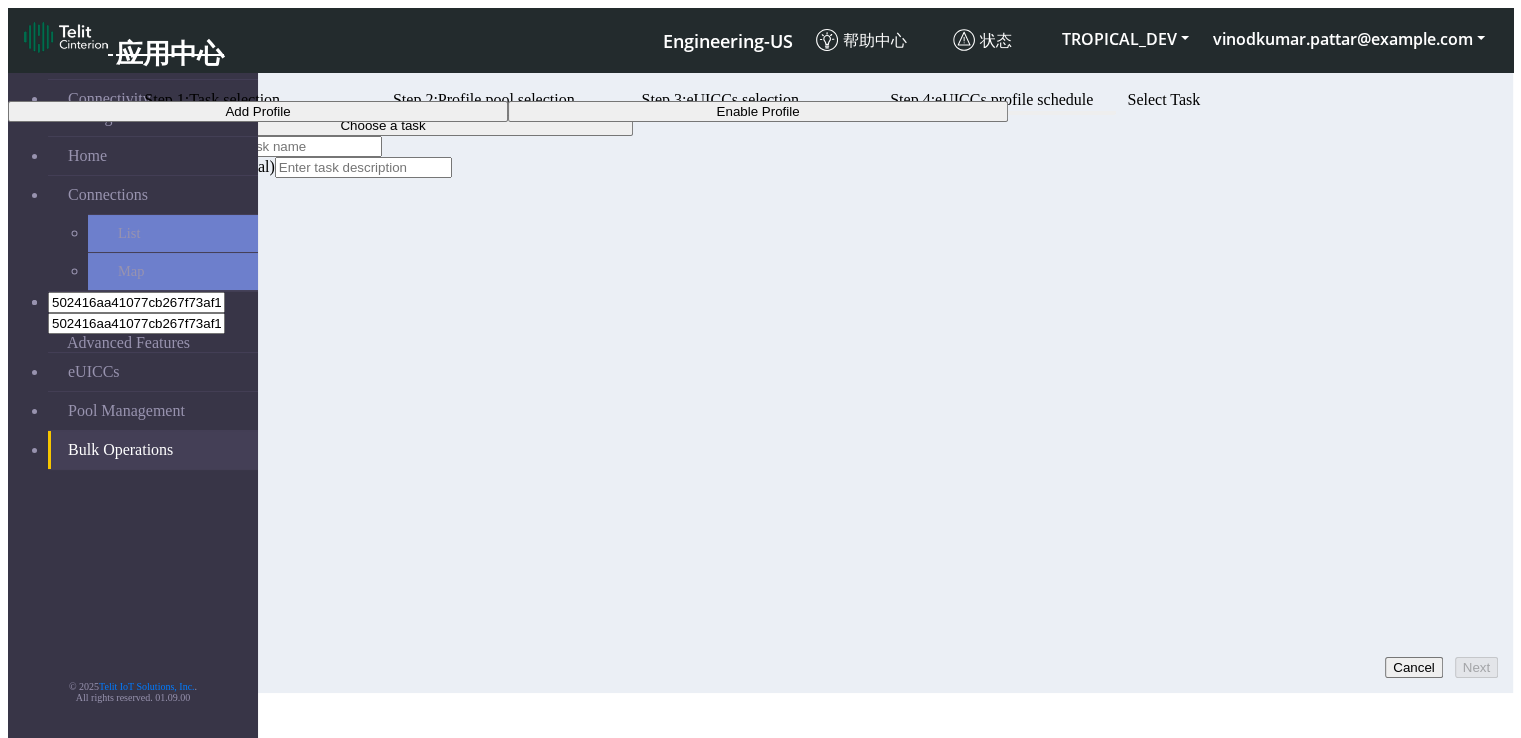 click on "Add Profile" at bounding box center [258, 111] 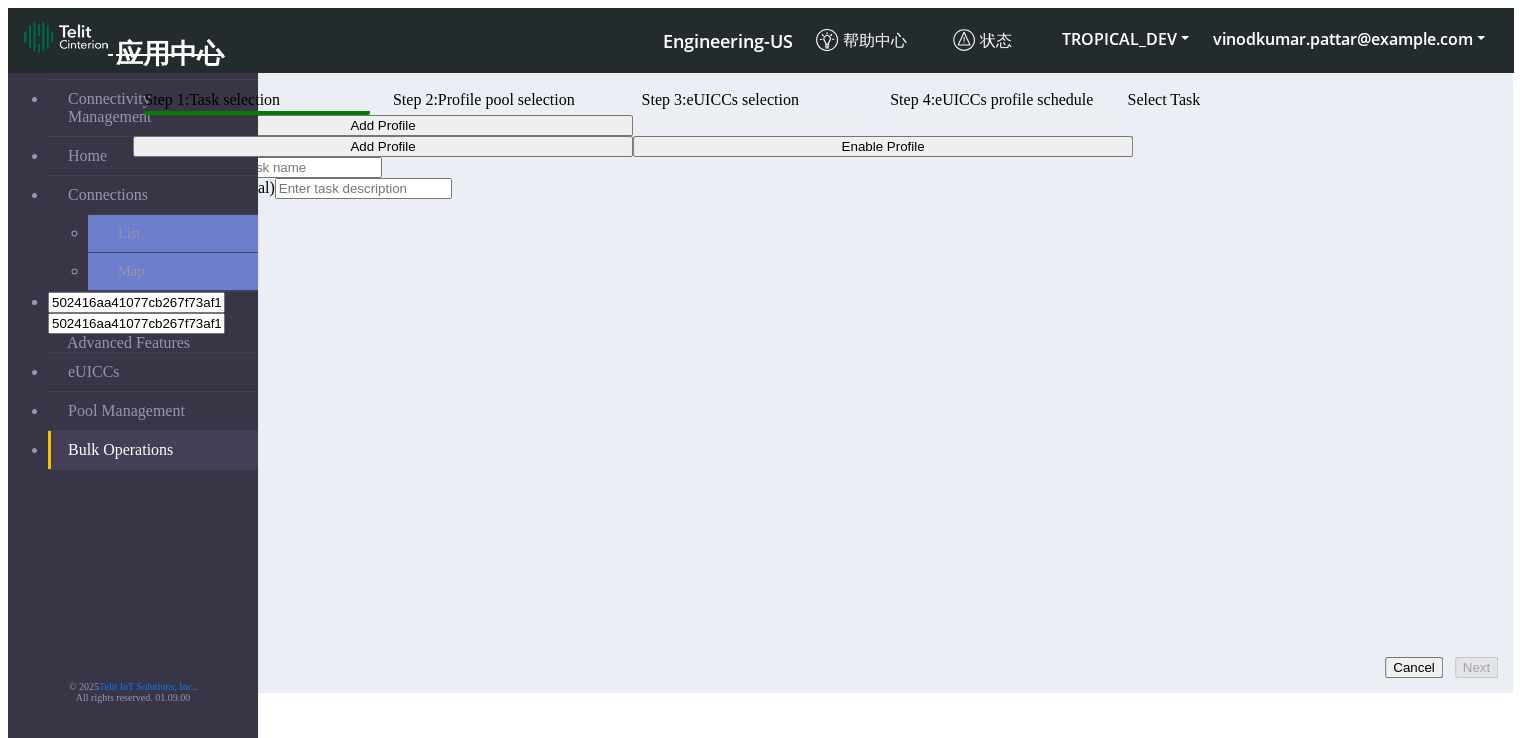 click at bounding box center [293, 167] 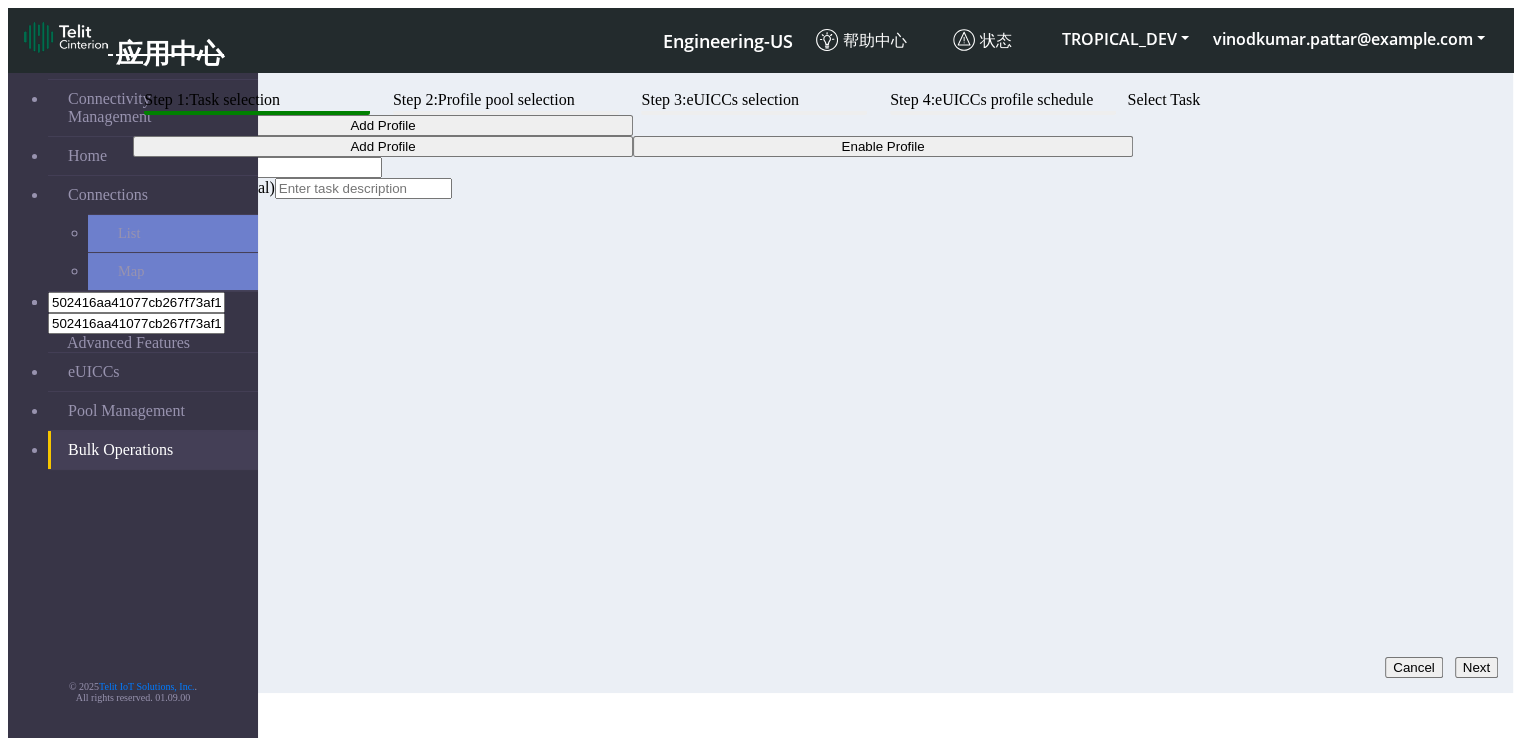 type on "bg" 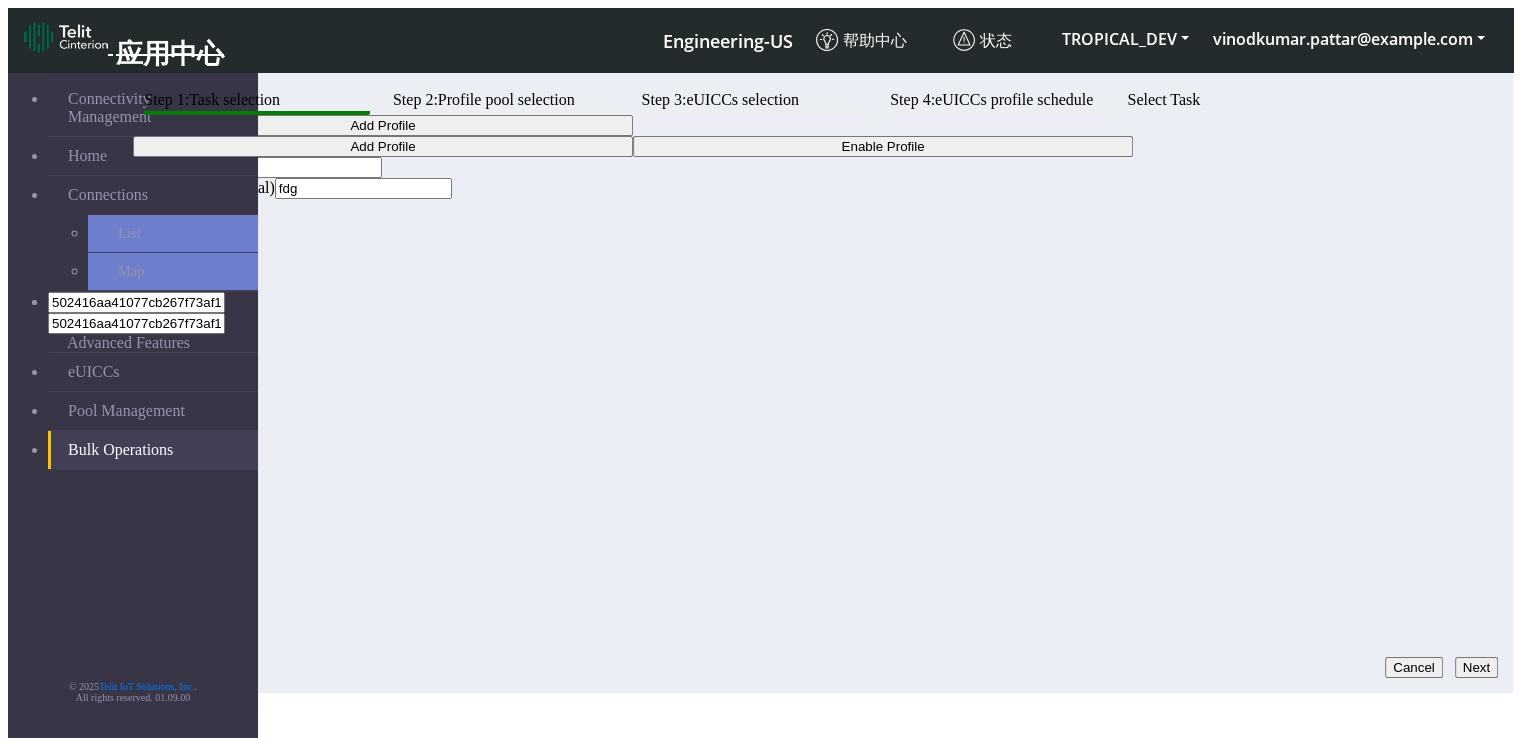 type on "fdg" 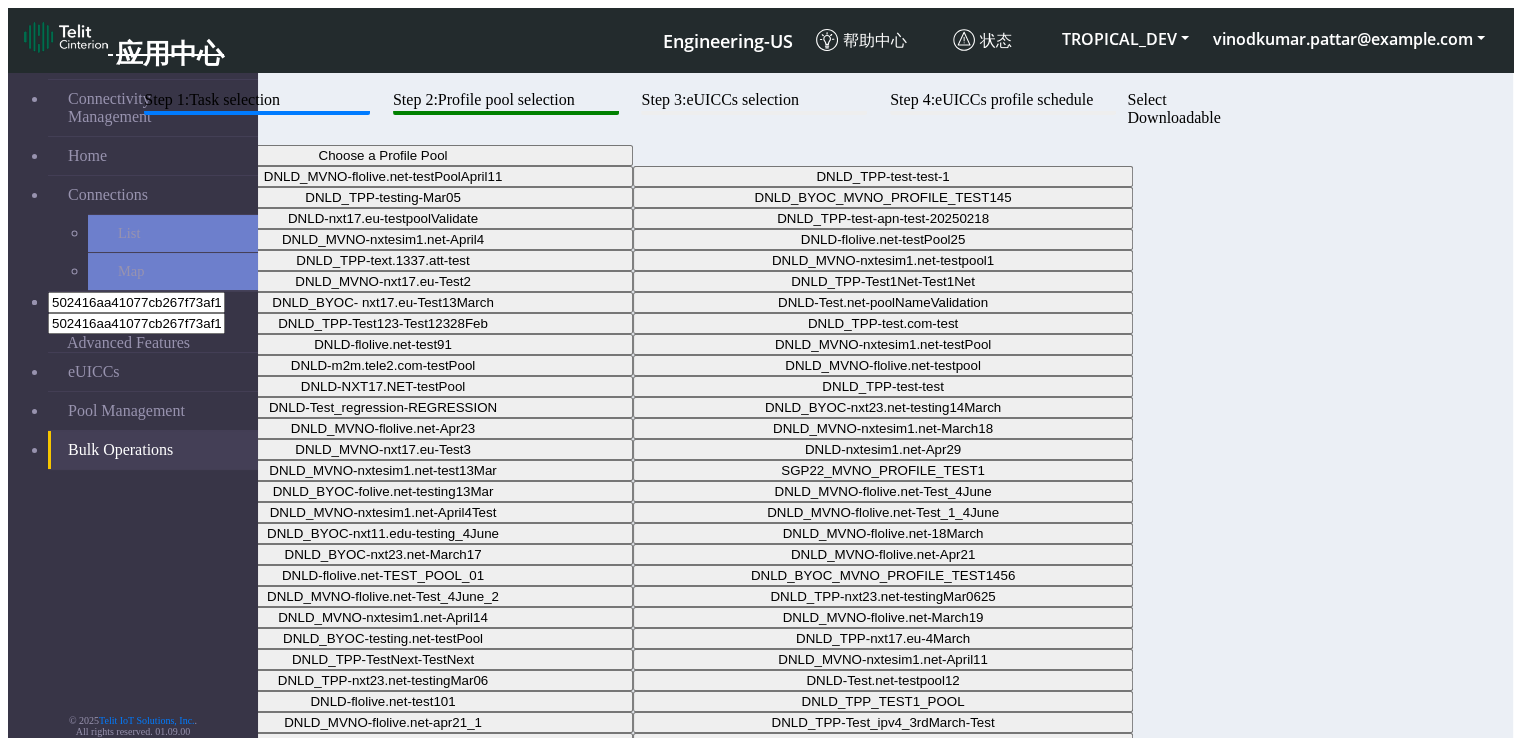click on "Choose a Profile Pool" at bounding box center (383, 155) 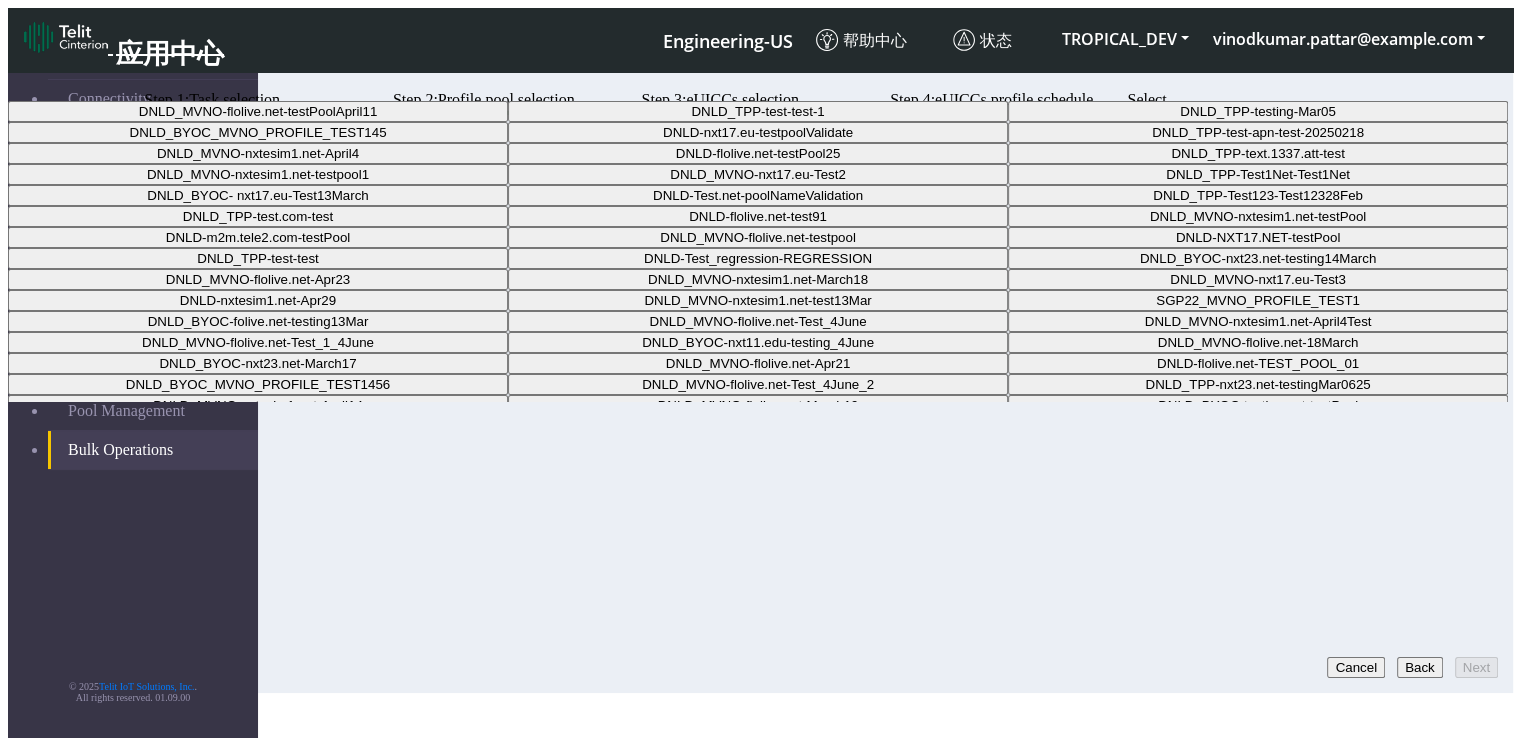 click on "DNLD_MVNO-flolive.net-testPoolApril11" at bounding box center [258, 111] 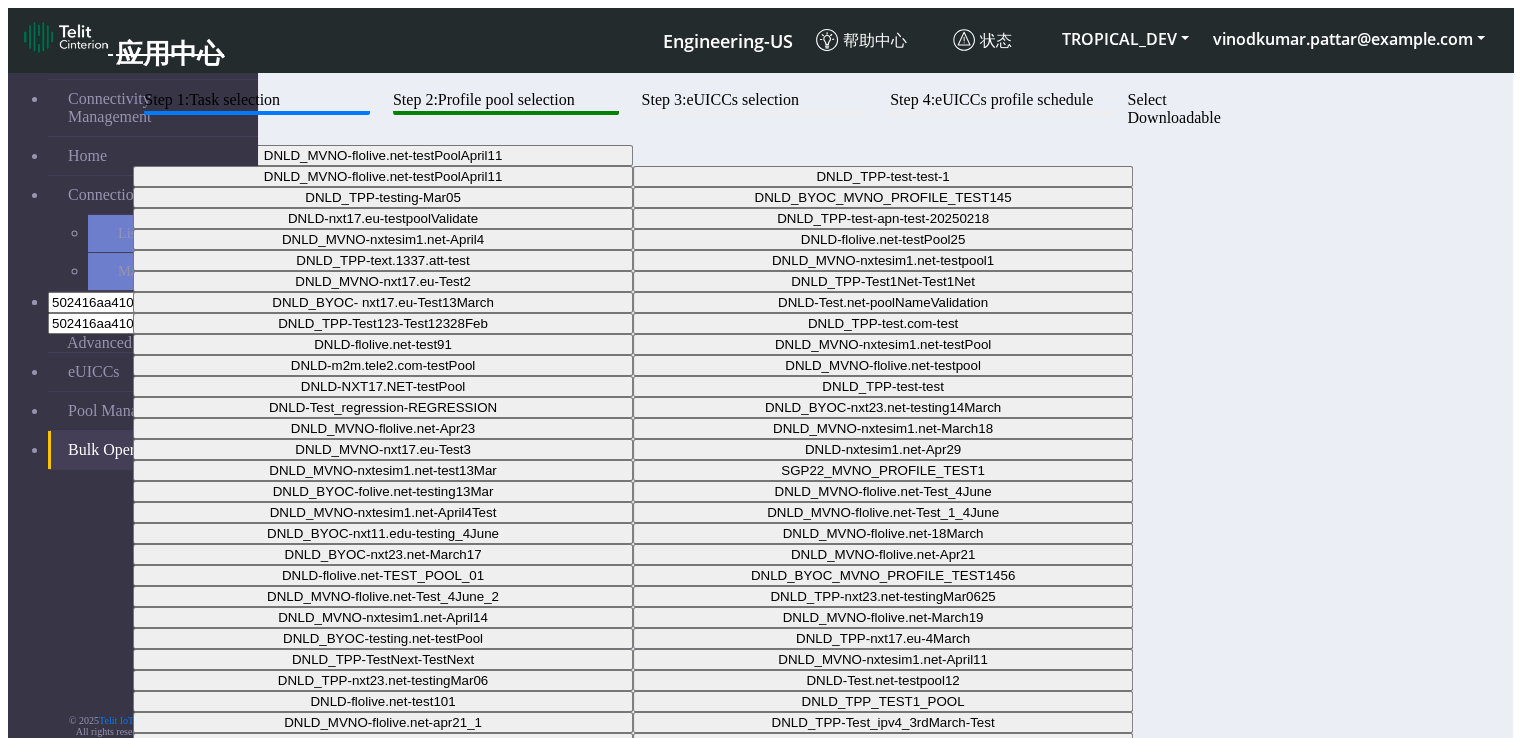 click on "Next" at bounding box center [1476, 749] 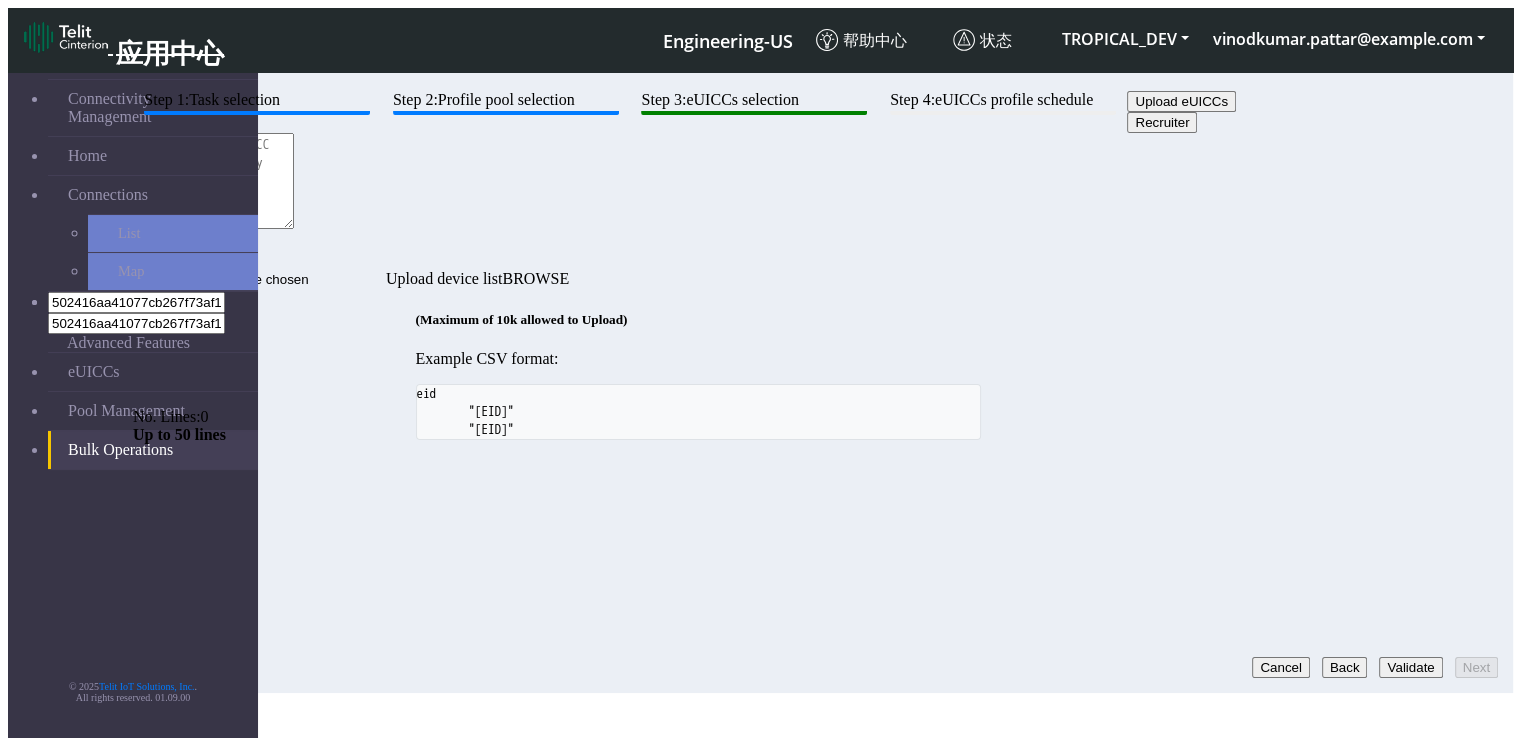click at bounding box center [213, 181] 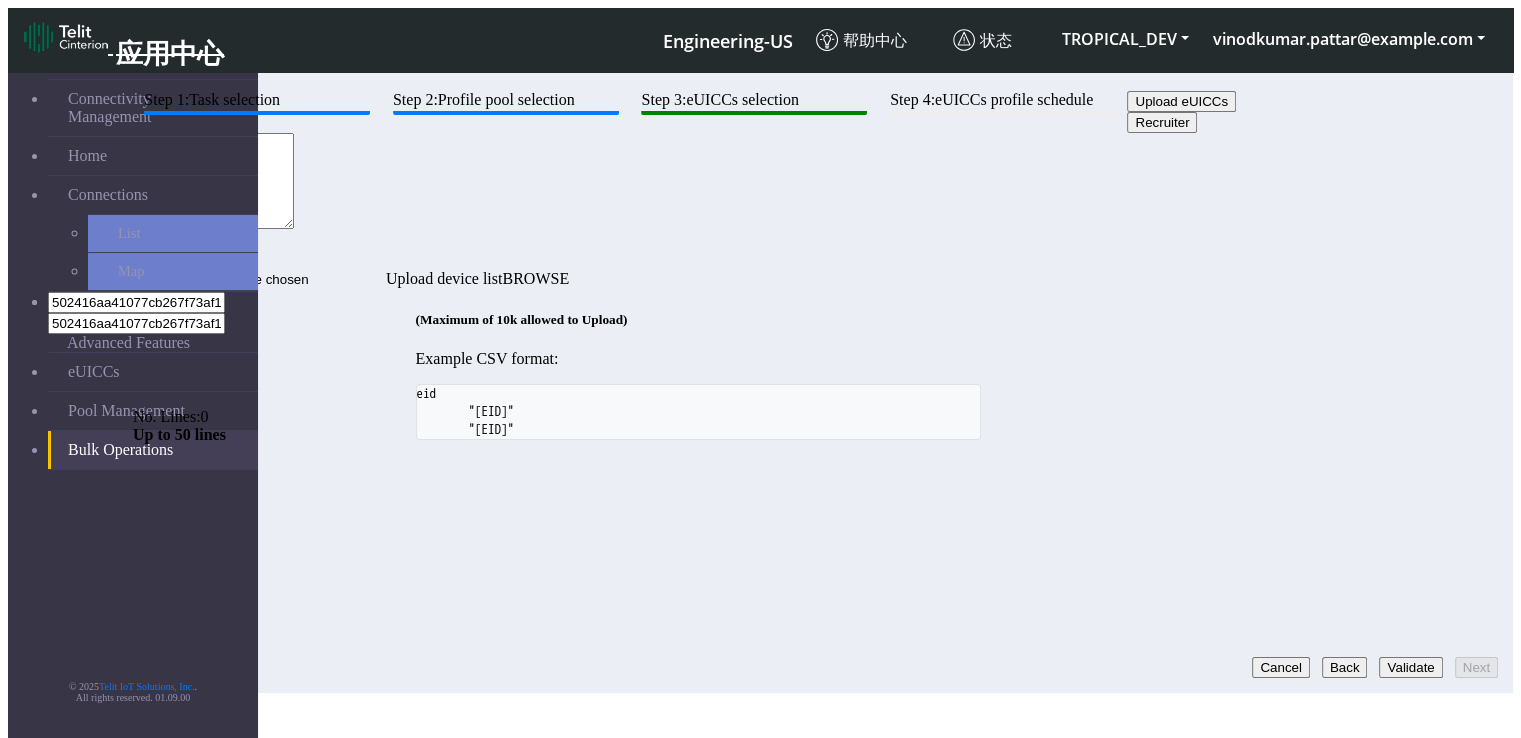 scroll, scrollTop: 12, scrollLeft: 0, axis: vertical 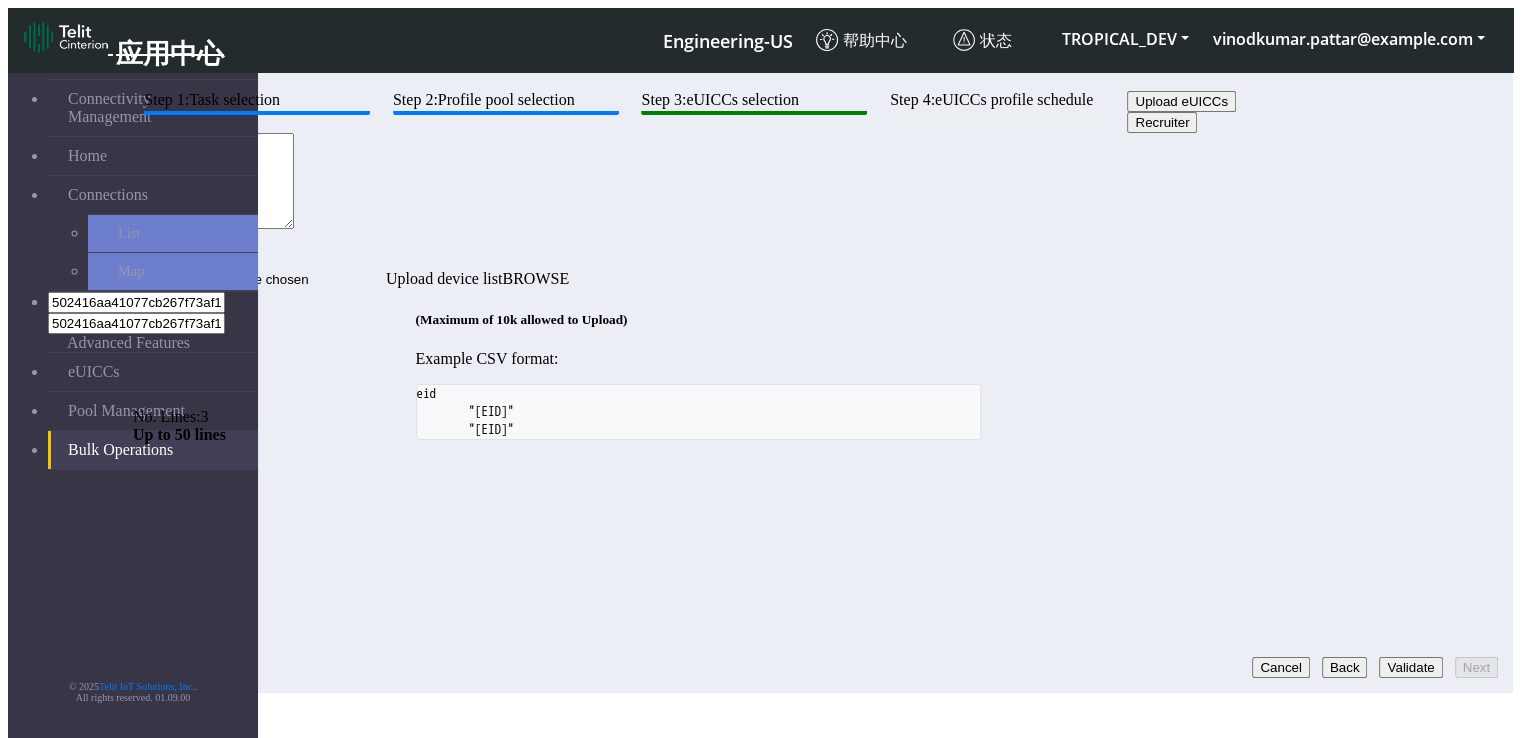 type on "[EID]
[EID]
[EID]" 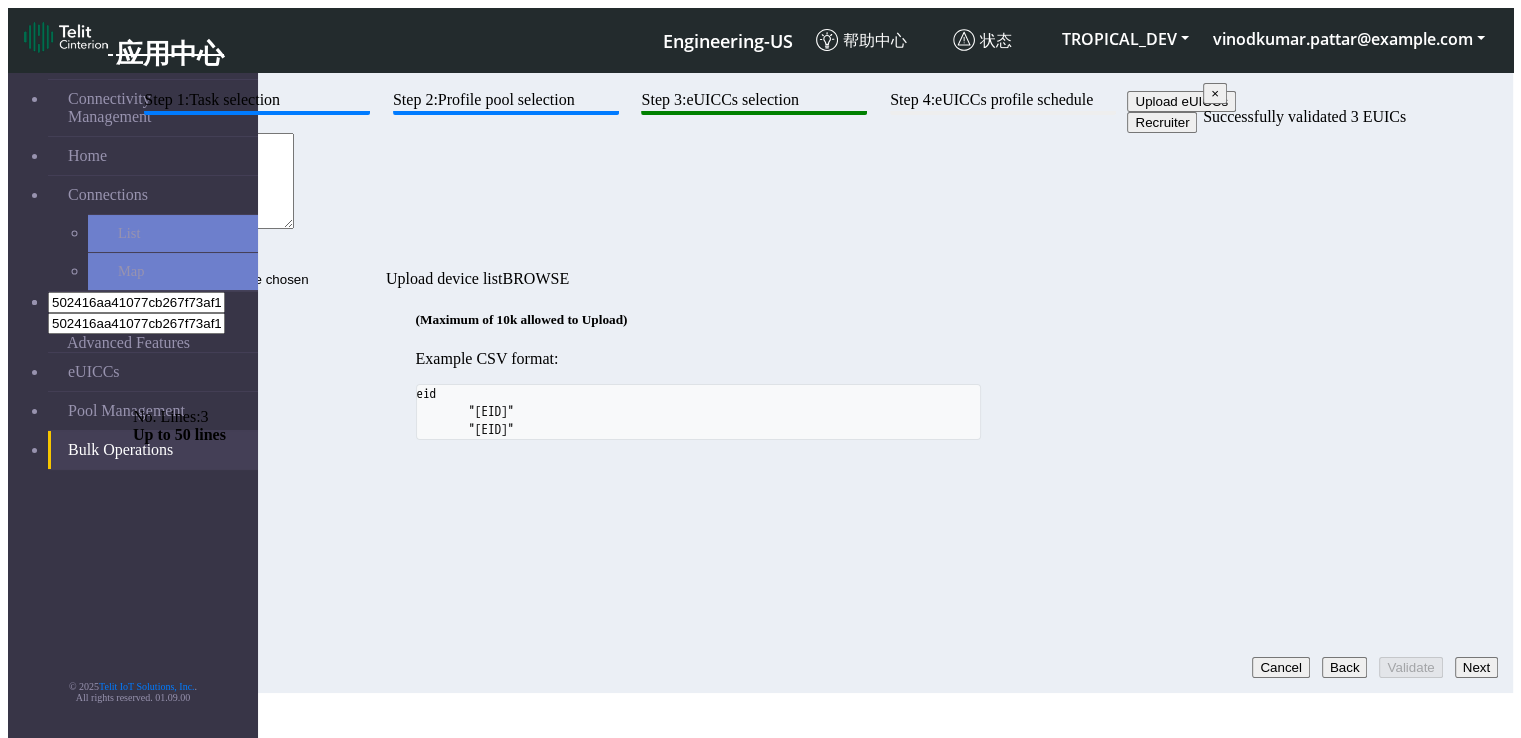 click on "Next" at bounding box center (1476, 667) 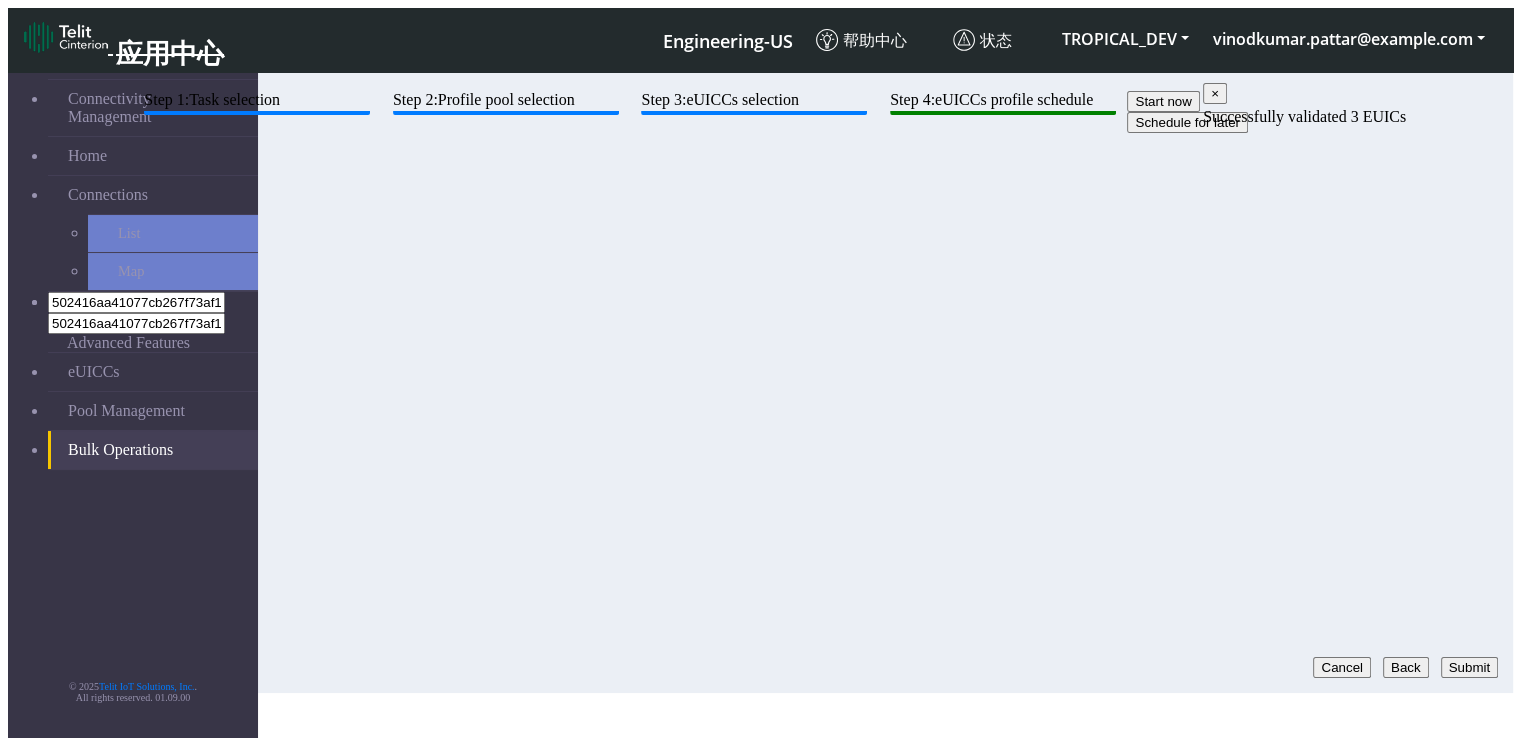 click on "Back" at bounding box center [1406, 667] 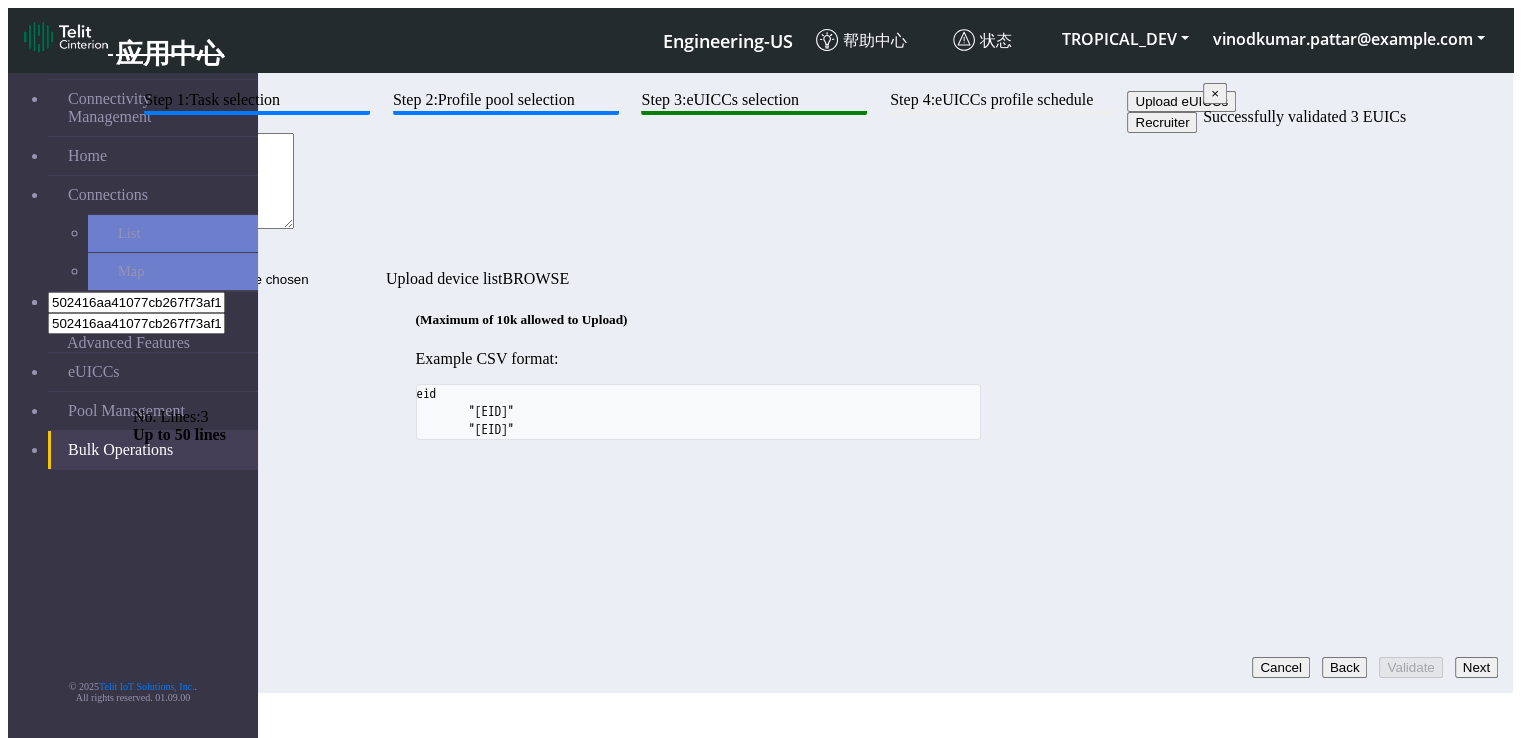 click on "[EID],[EID],[EID]" at bounding box center (213, 181) 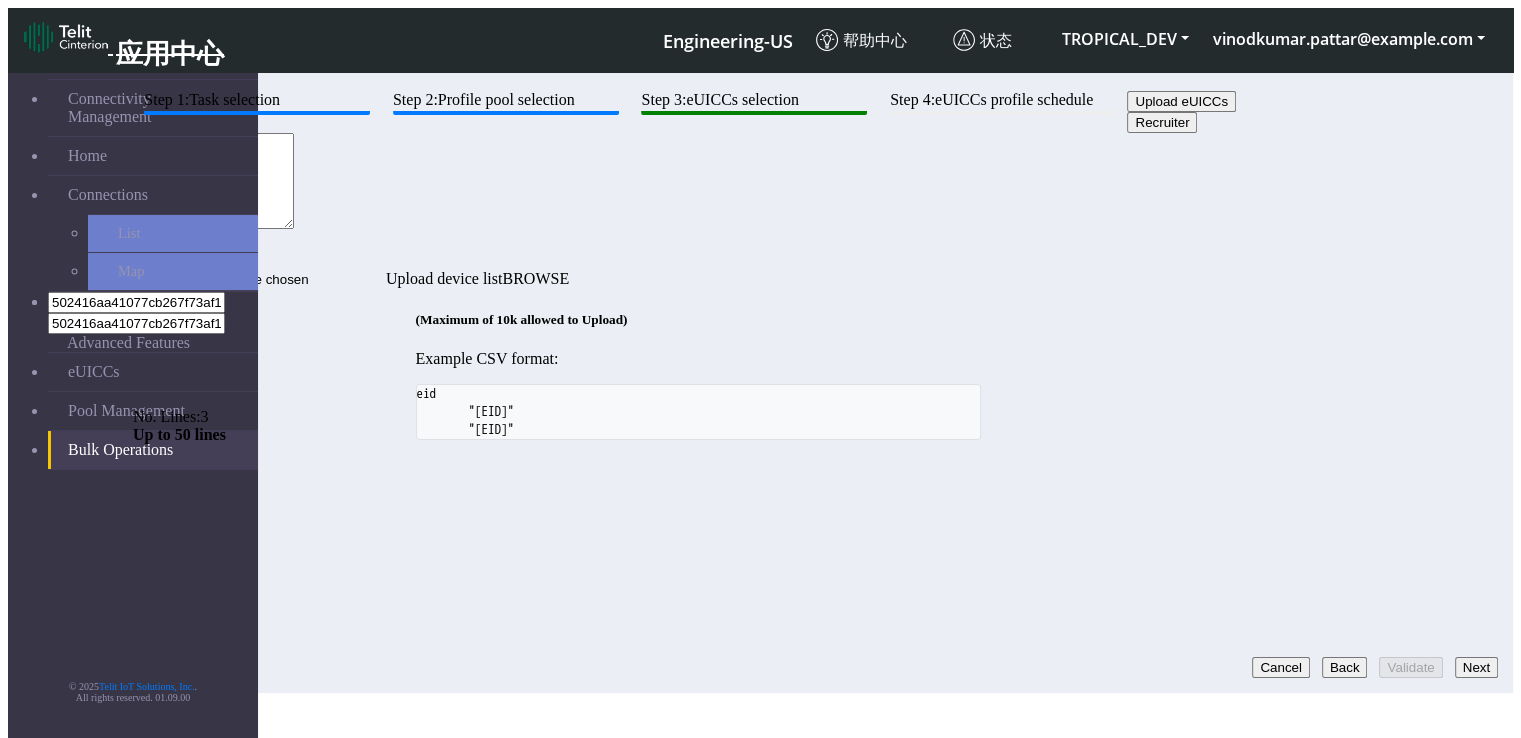 click on "[EID],[EID],[EID]" at bounding box center [213, 181] 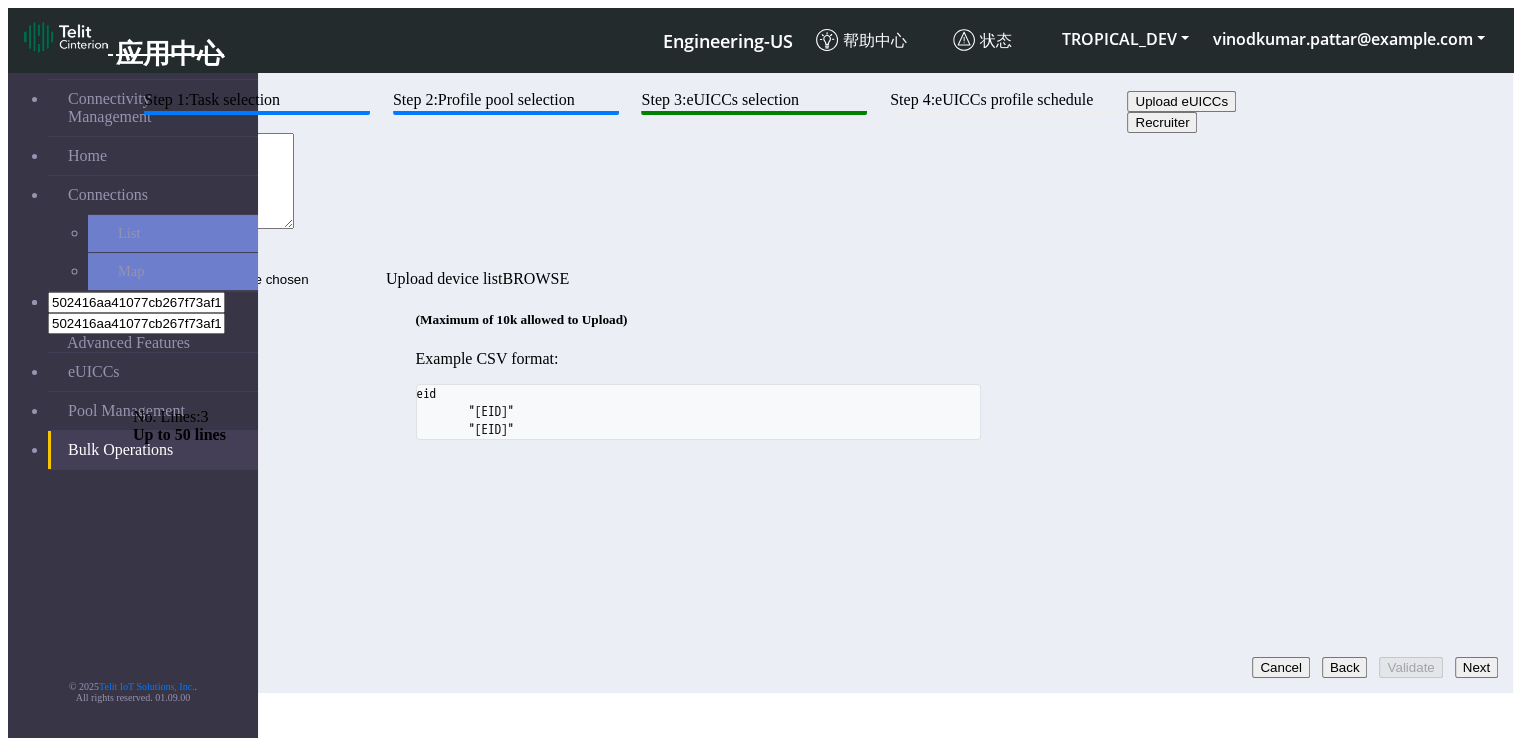 click on "Step 1:  Task selection  Step 2:  Profile pool selection  Step 3:  eUICCs selection  Step 4:  eUICCs profile schedule  Upload eUICCs   Recruiter  [EID],[EID],[EID]  No. Lines:  3   Up to 50 lines   Upload device list  (Maximum of 10k allowed to Upload) Example CSV format:         eid
"[EID]"
"[EID]"
Cancel   Back   Validate   Next" at bounding box center [698, 265] 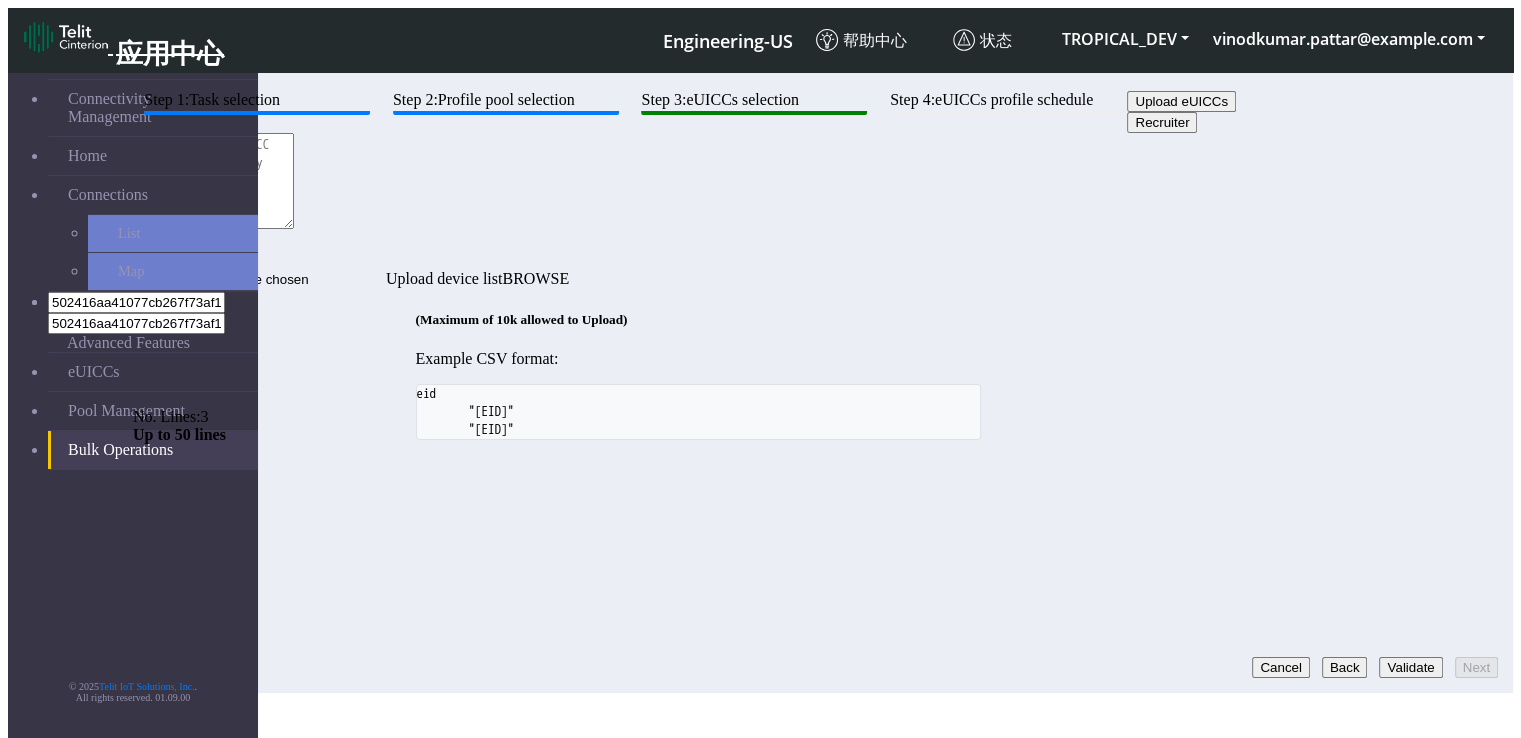 click on "Upload device list" at bounding box center [259, 279] 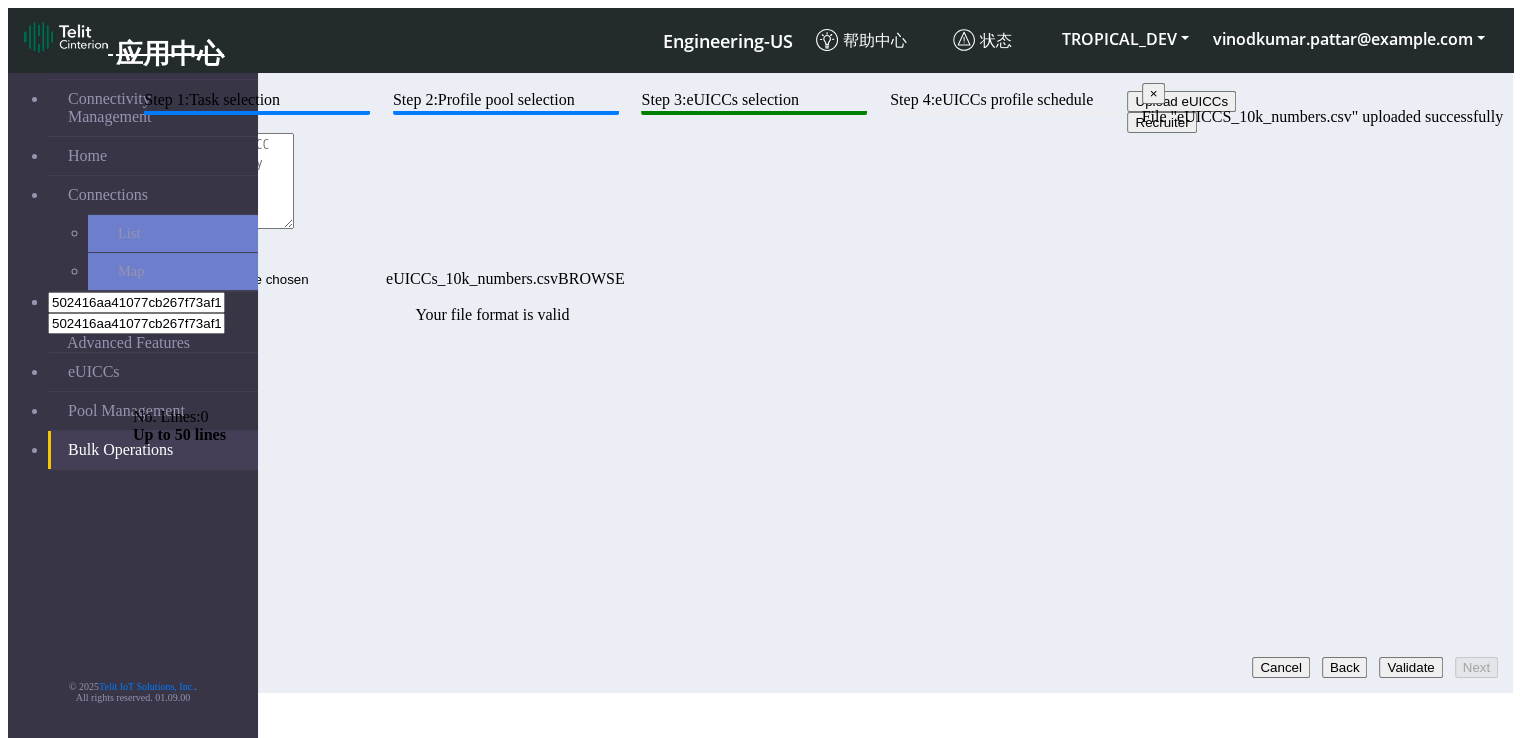 click on "Validate" at bounding box center [1410, 667] 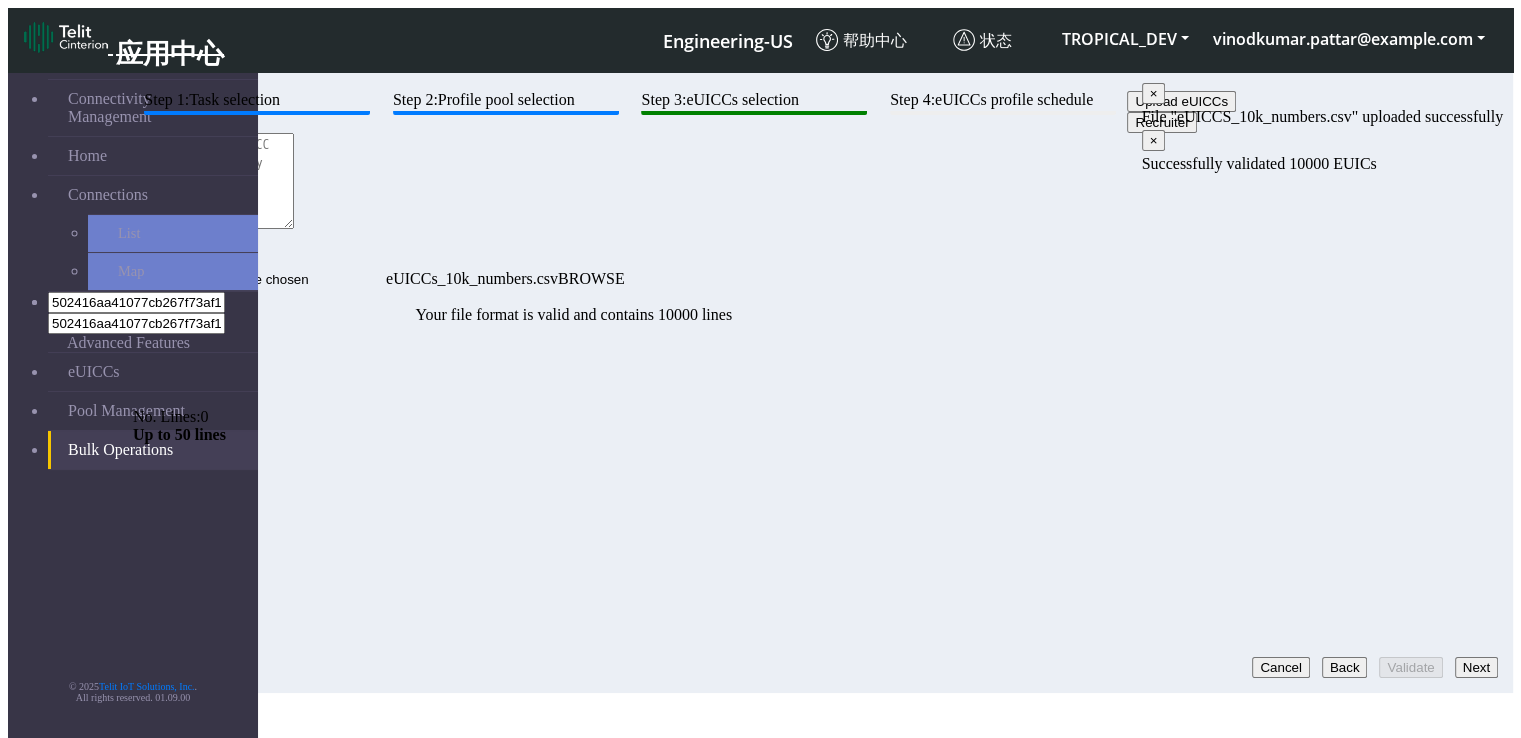 click on "Next" at bounding box center [1476, 667] 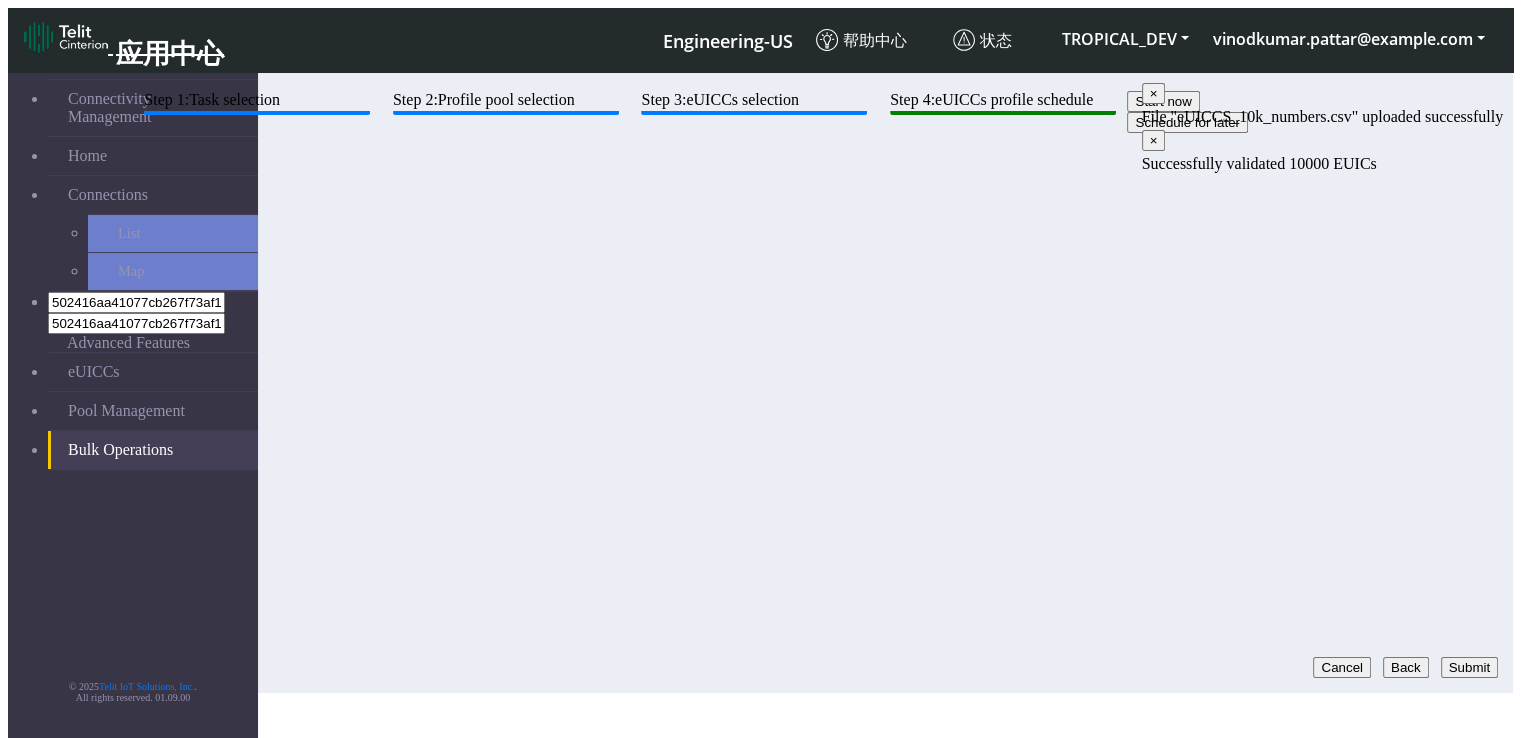 click on "Back" at bounding box center (1406, 667) 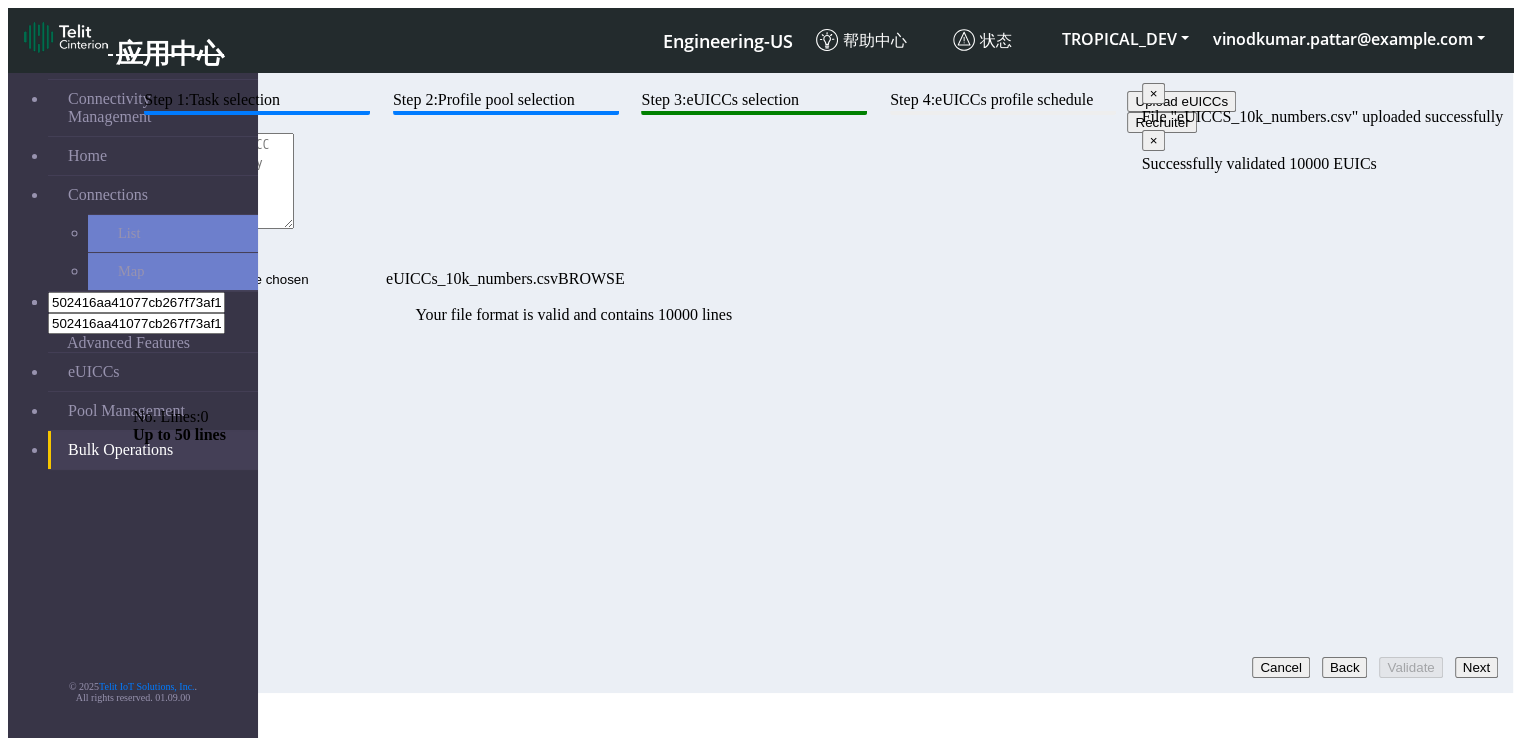 click on "eUICCs_10k_numbers.csv" at bounding box center [259, 279] 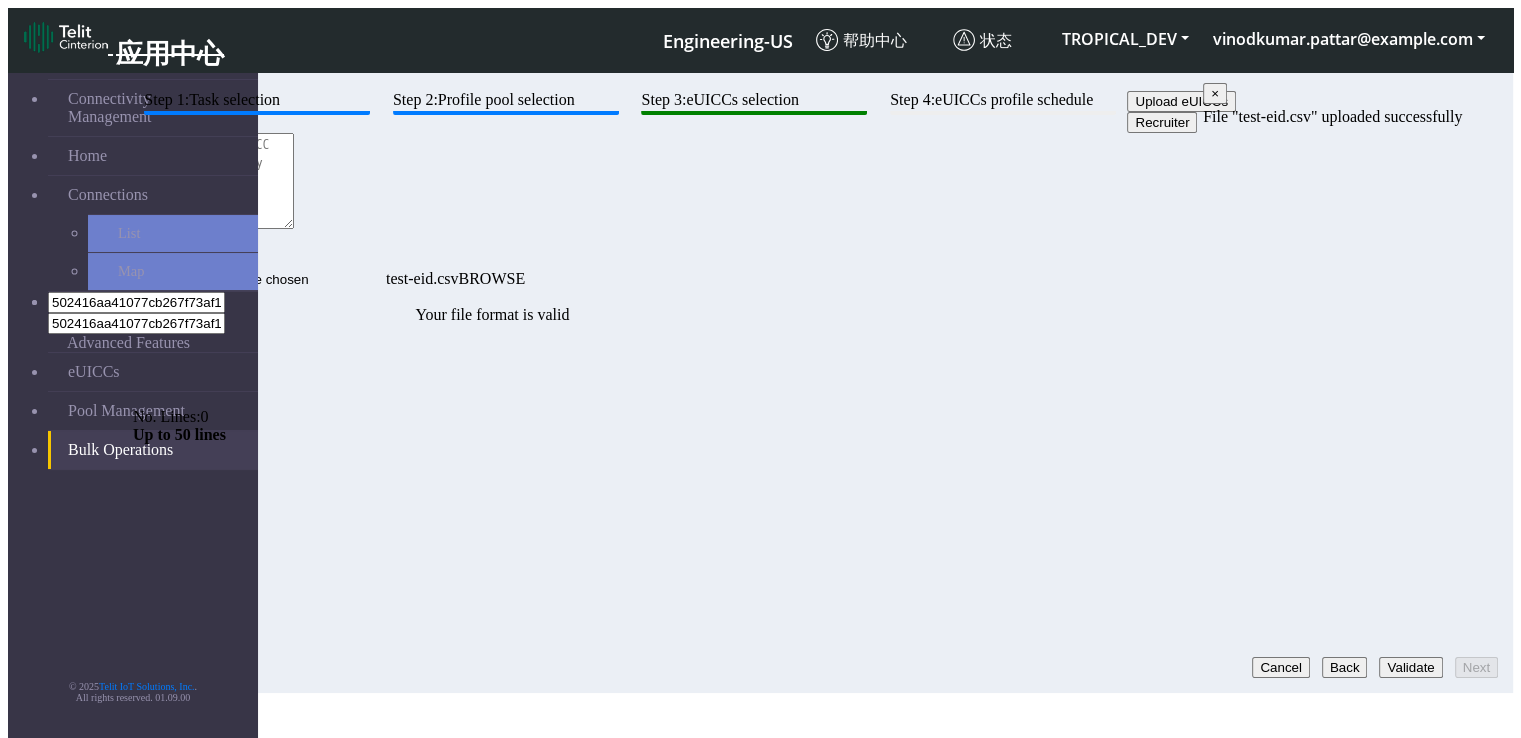 click on "Back" at bounding box center (1345, 667) 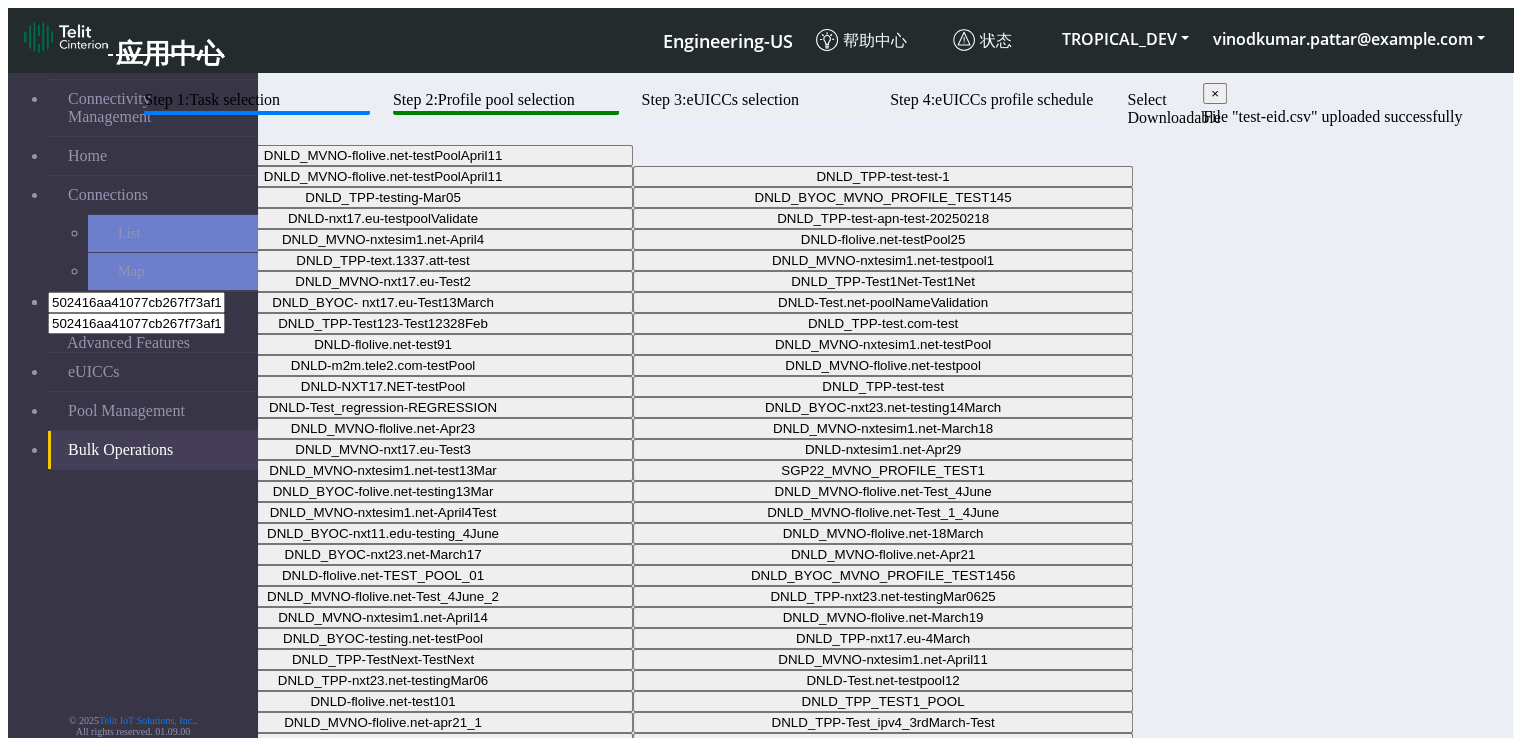 click on "Next" at bounding box center [1476, 749] 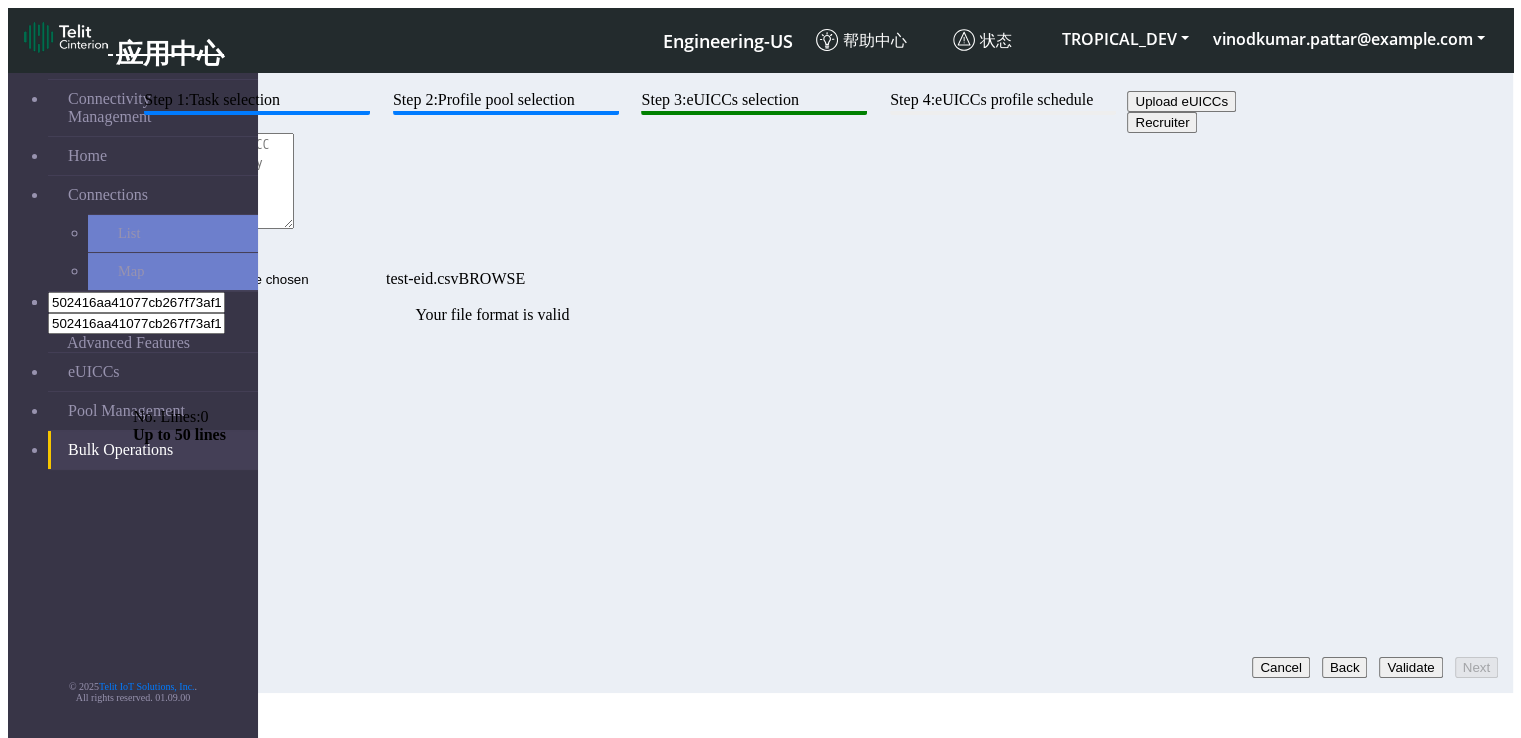 click on "Validate" at bounding box center (1410, 667) 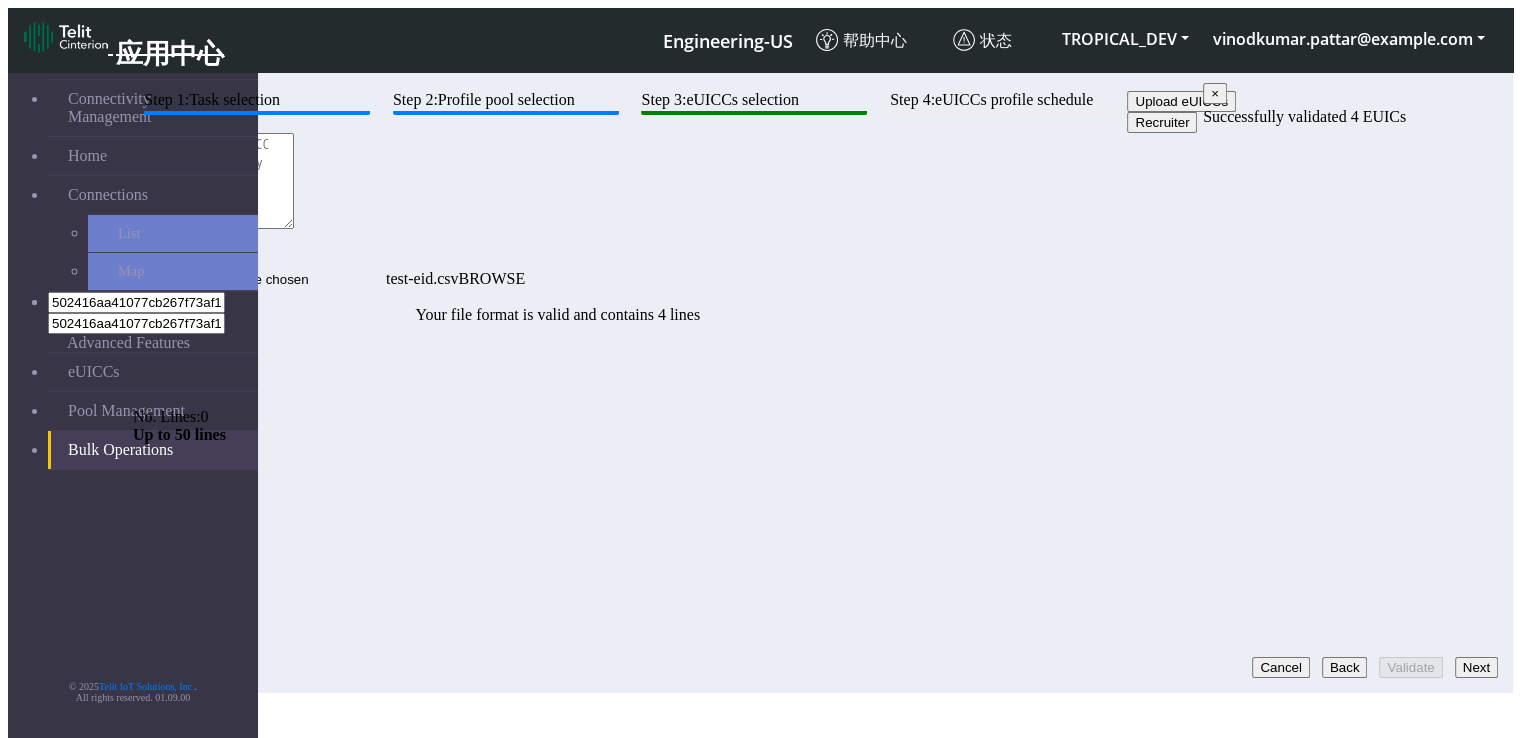 click on "Next" at bounding box center (1476, 667) 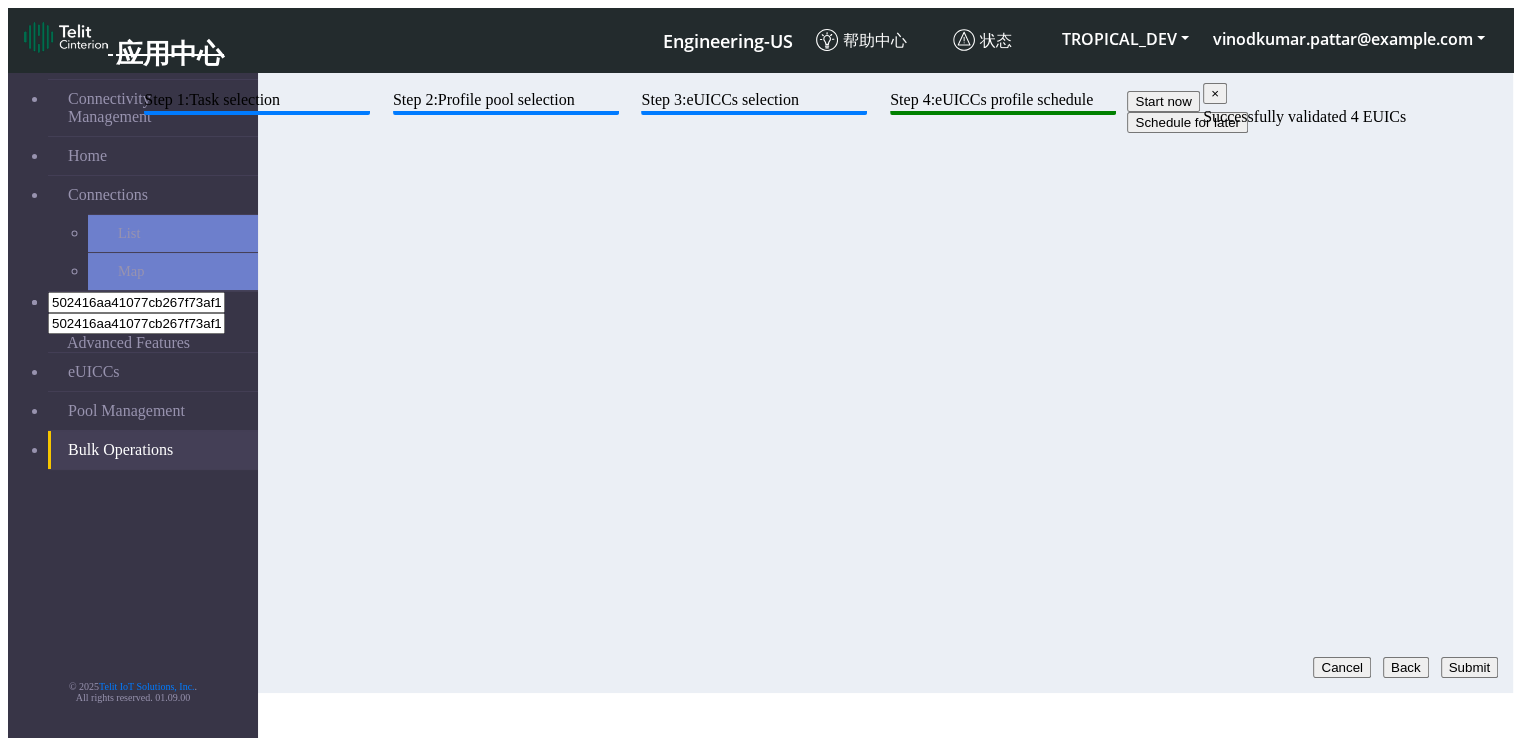 click on "Step 1:  Task selection  Step 2:  Profile pool selection  Step 3:  eUICCs selection  Step 4:  eUICCs profile schedule  Start now   Schedule for later   Cancel   Back   Submit" at bounding box center [698, 112] 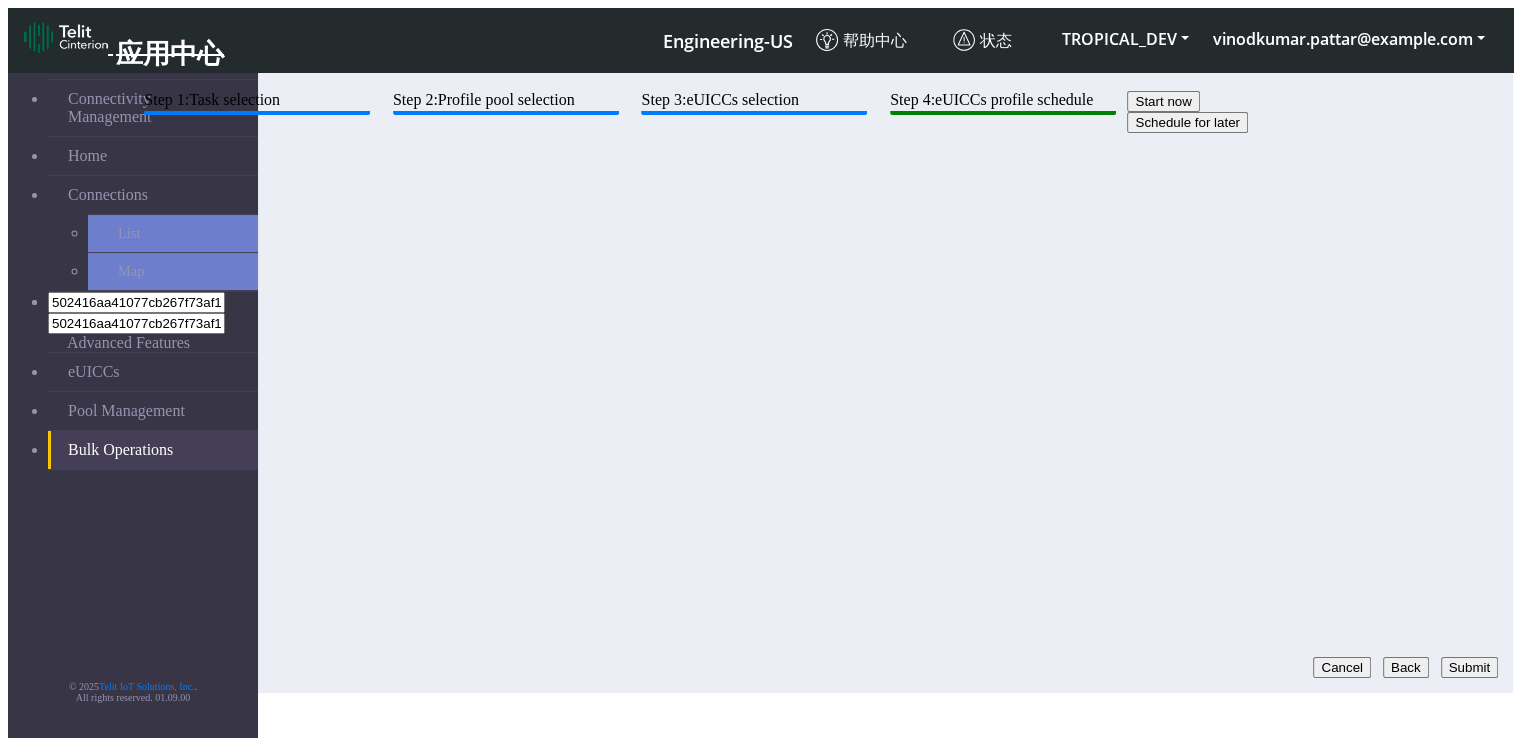 click on "Step 1:  Task selection  Step 2:  Profile pool selection  Step 3:  eUICCs selection  Step 4:  eUICCs profile schedule  Start now   Schedule for later   Cancel   Back   Submit" at bounding box center [698, 112] 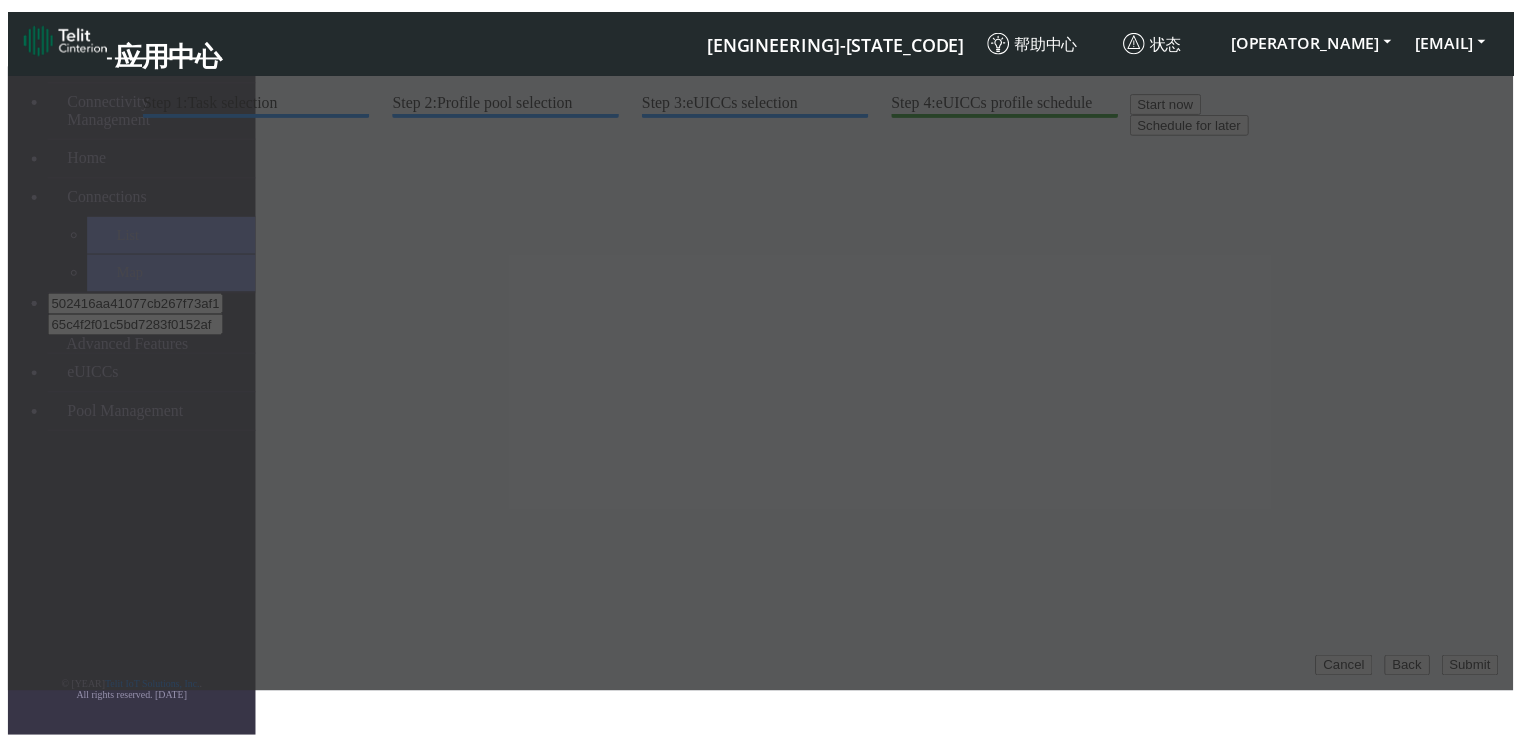 scroll, scrollTop: 0, scrollLeft: 0, axis: both 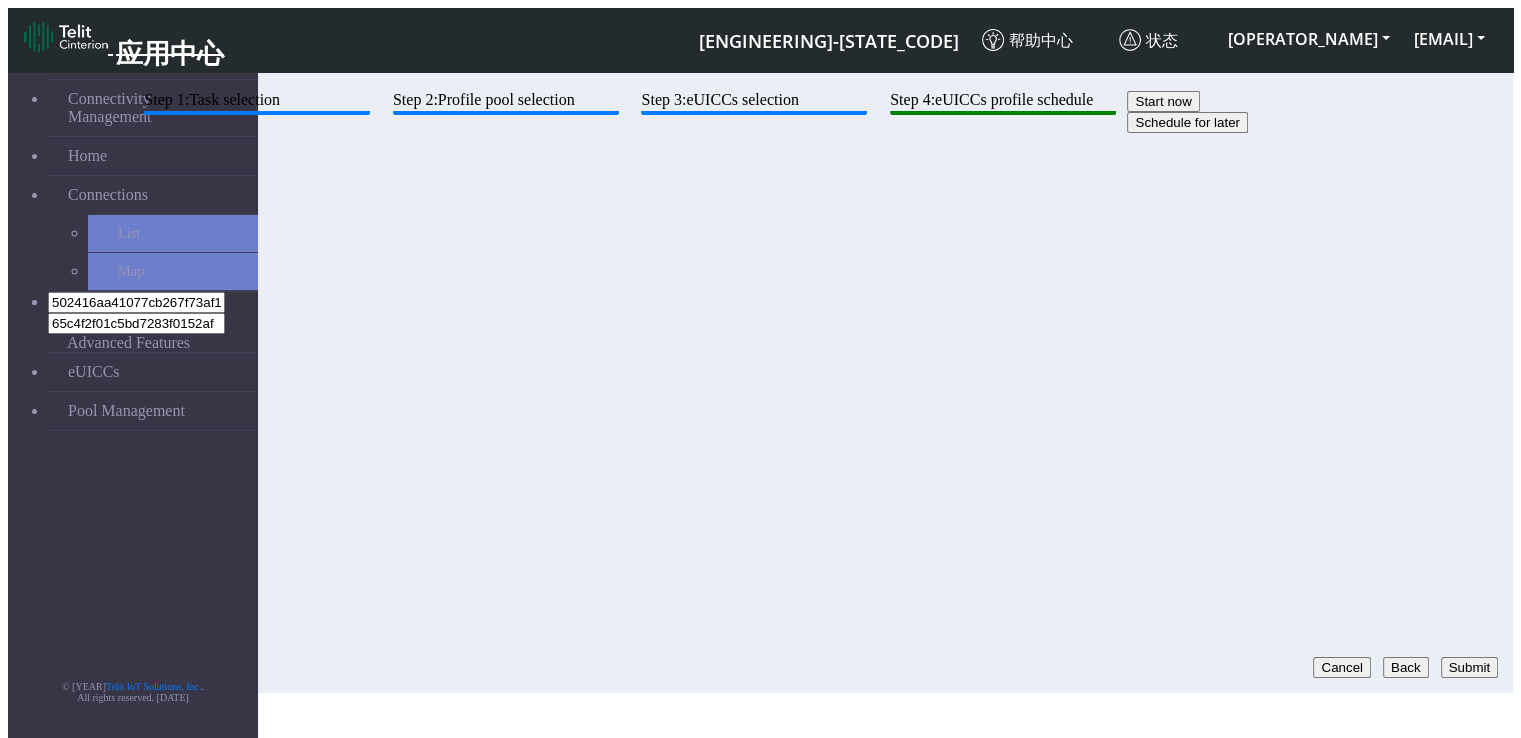 click on "Step 1:  Task selection  Step 2:  Profile pool selection  Step 3:  eUICCs selection  Step 4:  eUICCs profile schedule  Start now   Schedule for later   Cancel   Back   Submit" at bounding box center (698, 112) 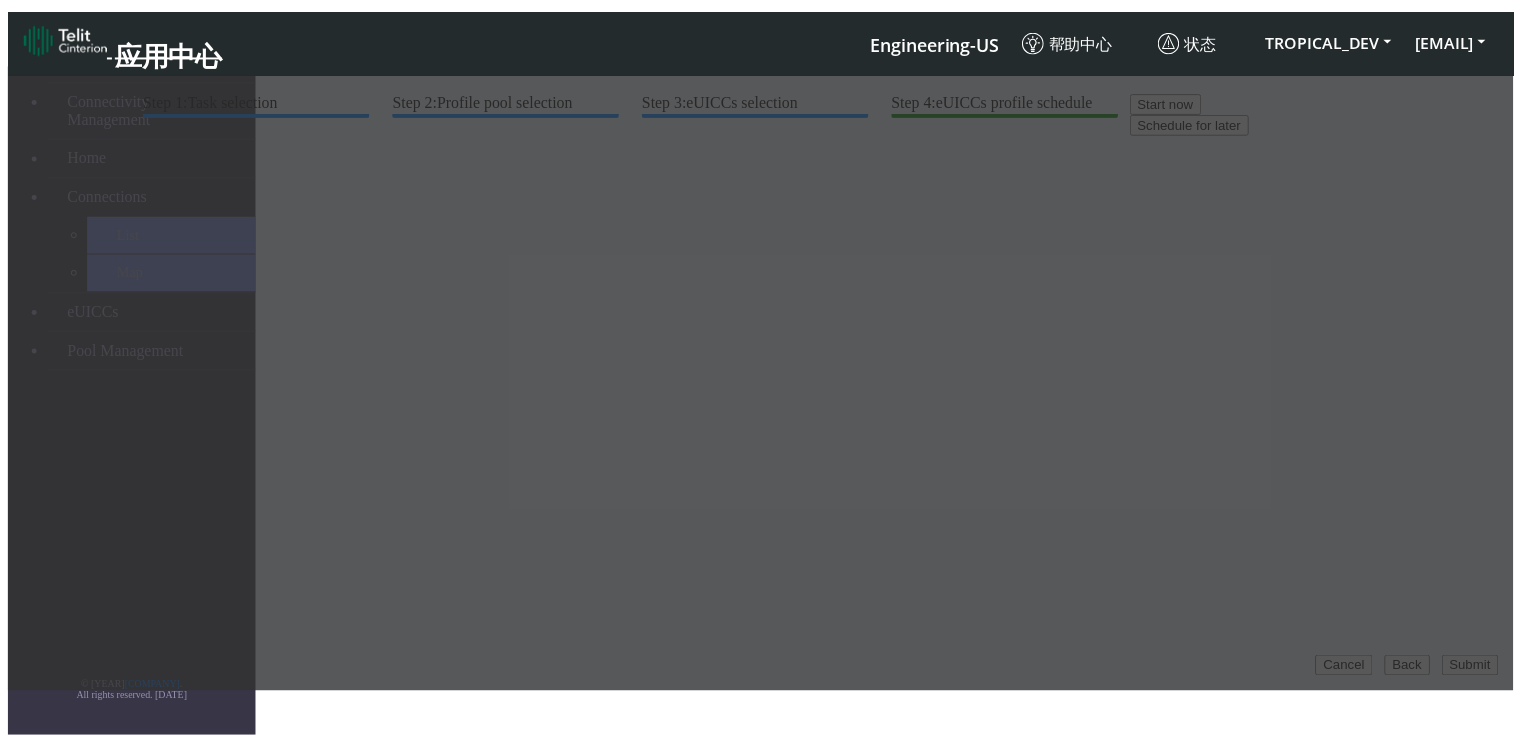 scroll, scrollTop: 0, scrollLeft: 0, axis: both 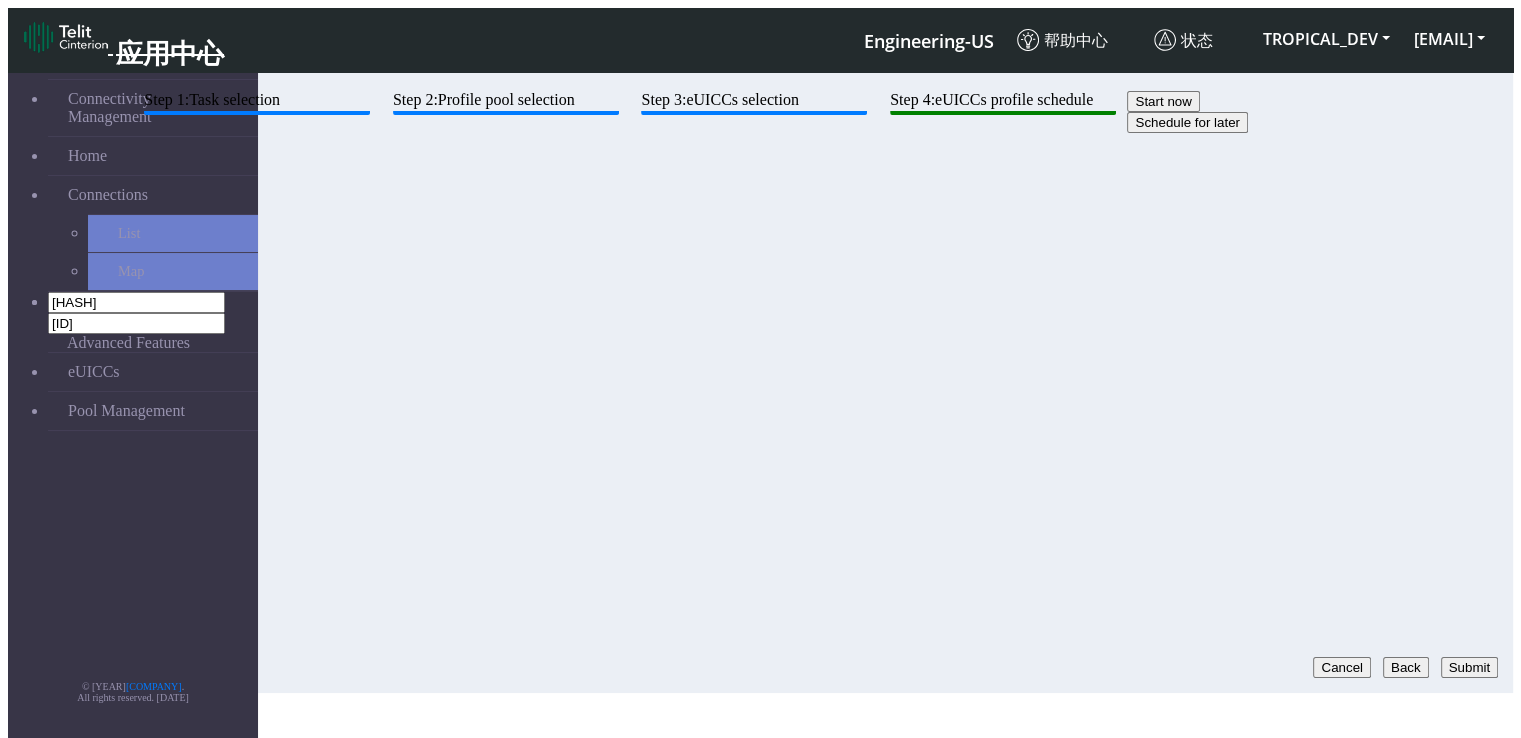 click on "Back" at bounding box center (1406, 667) 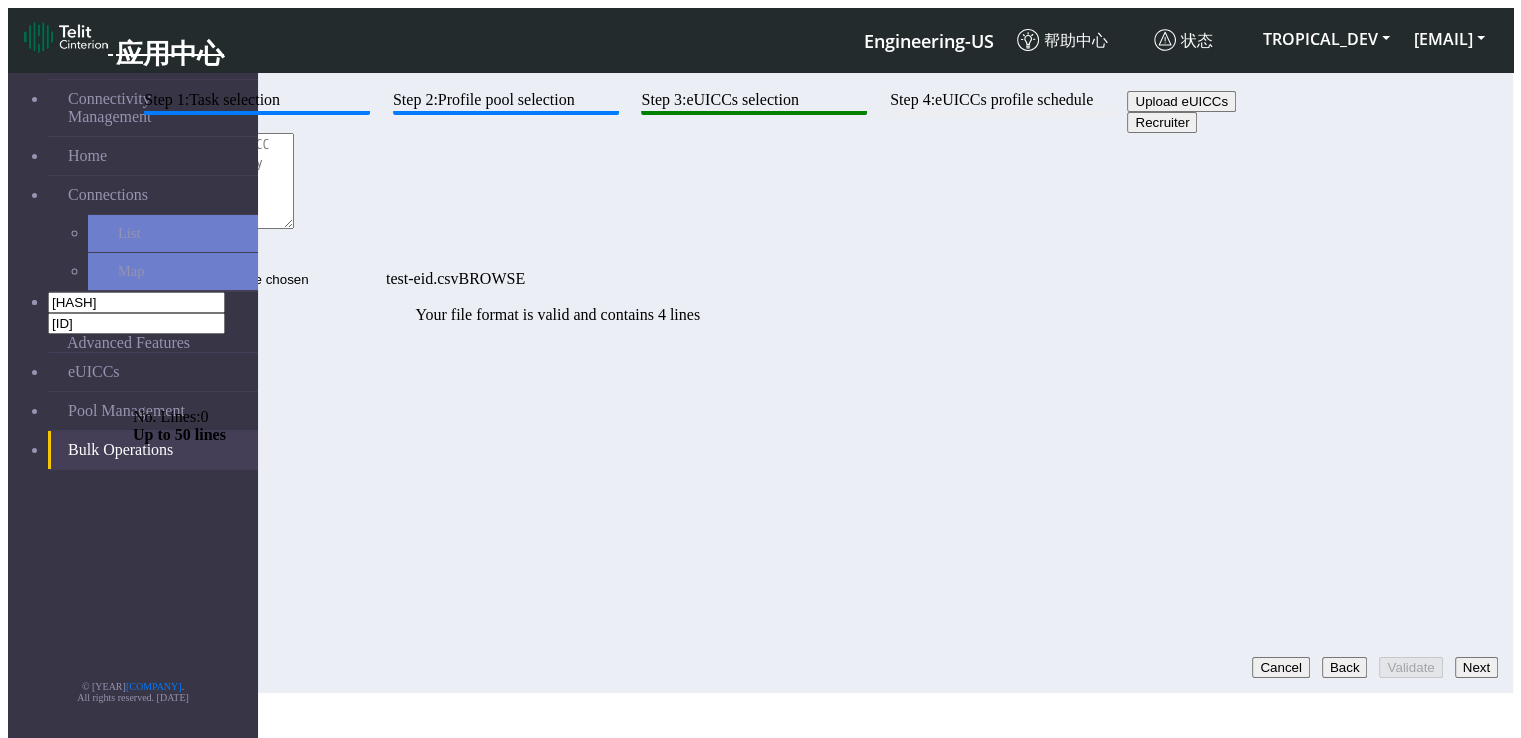 click on "test-eid.csv" at bounding box center (259, 279) 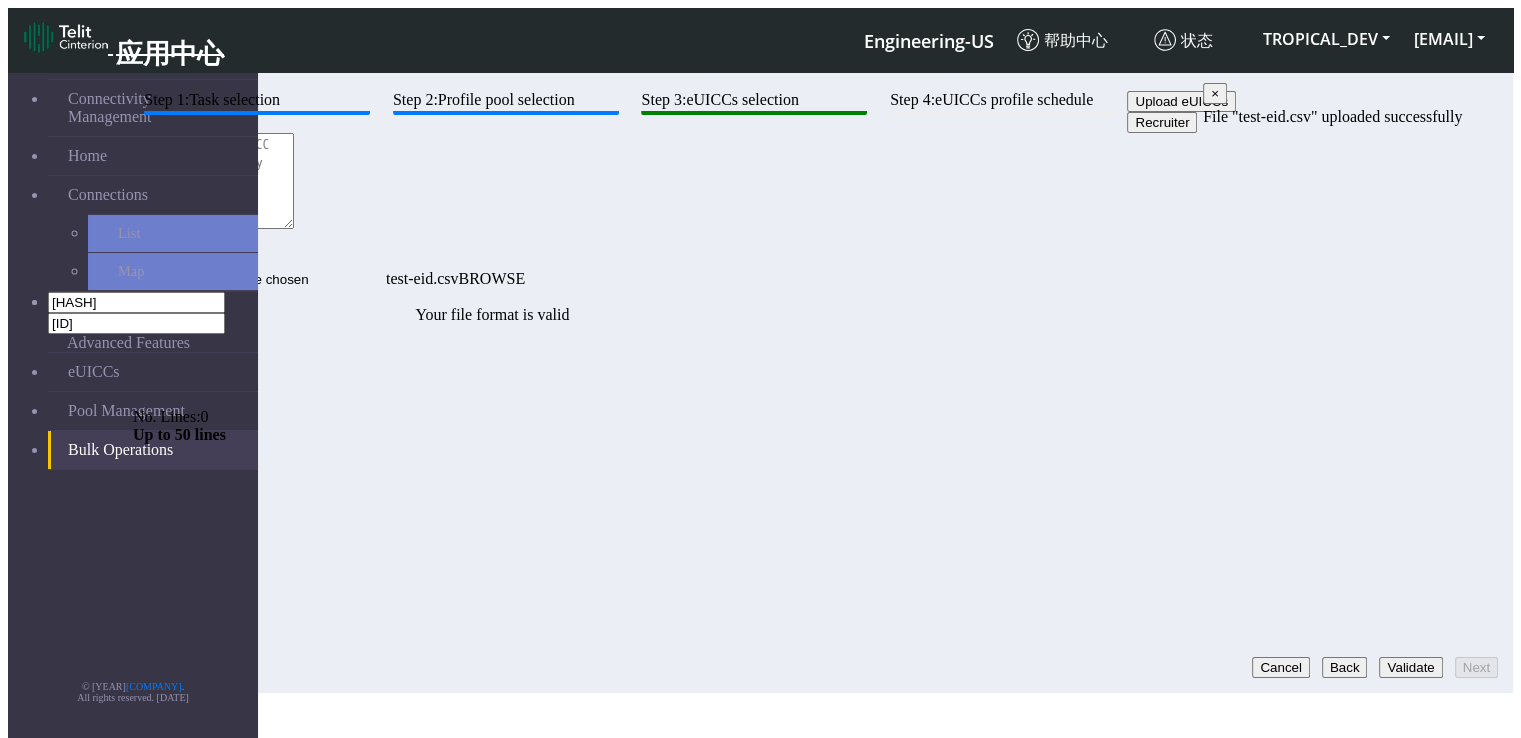 click on "Validate" at bounding box center [1410, 667] 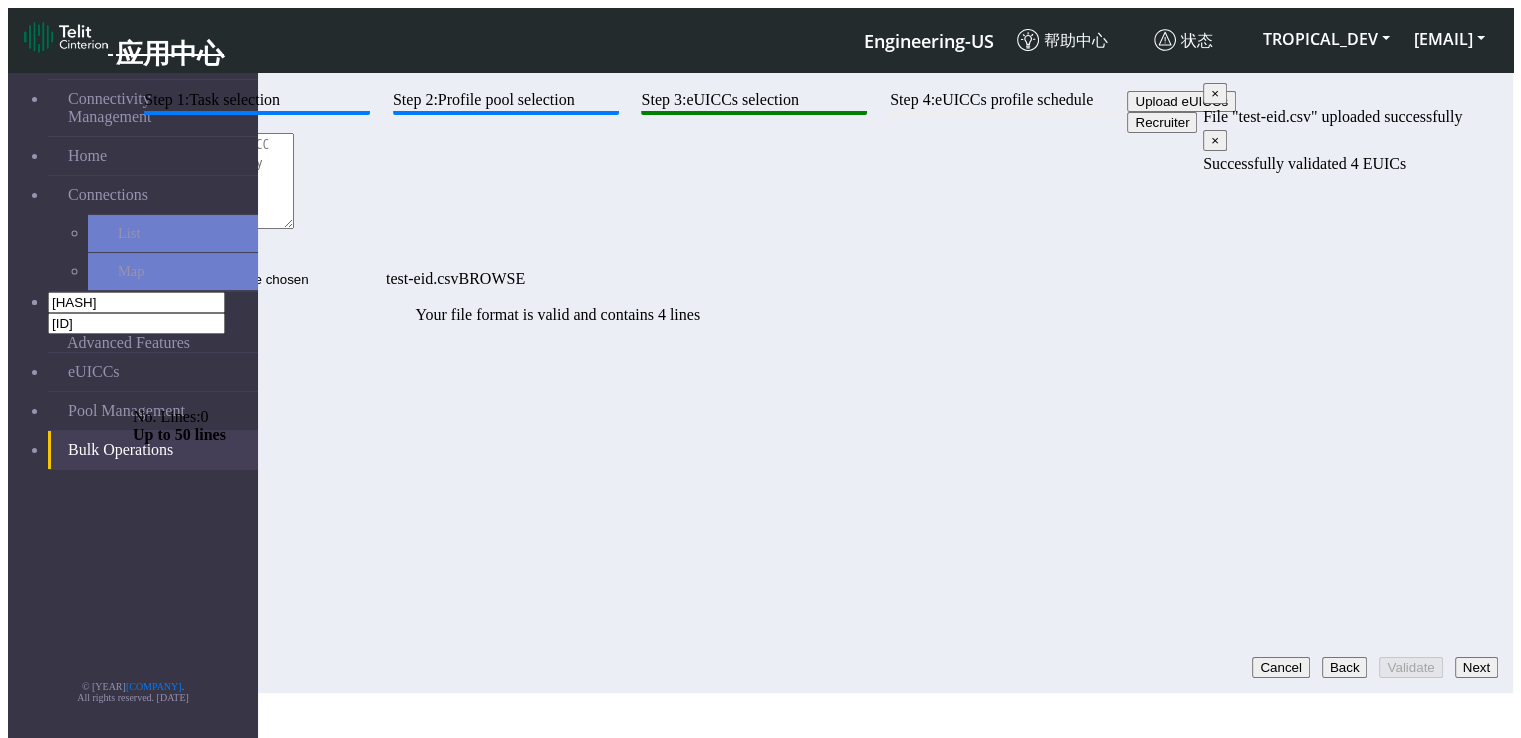 click on "Next" at bounding box center (1476, 667) 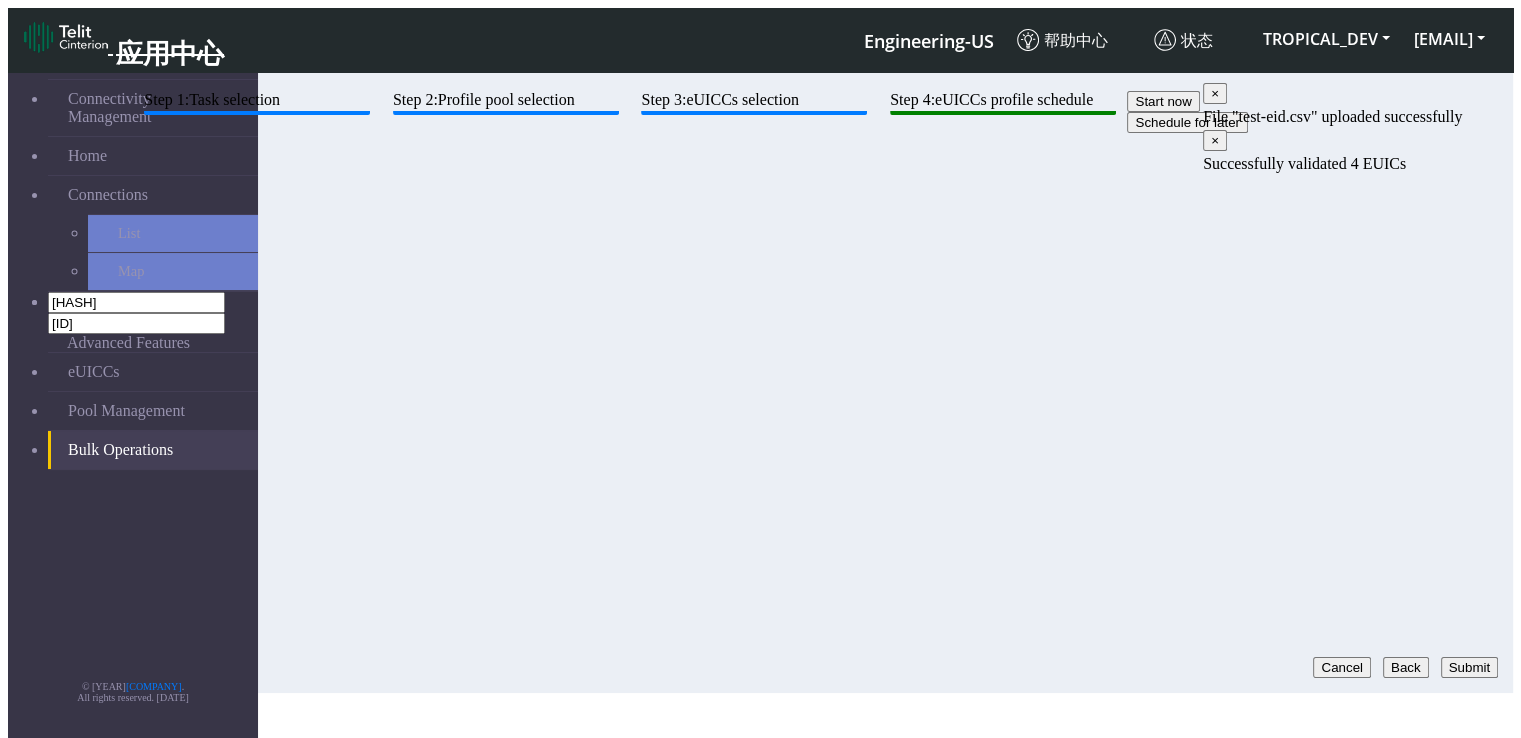 click on "Back" at bounding box center [1406, 667] 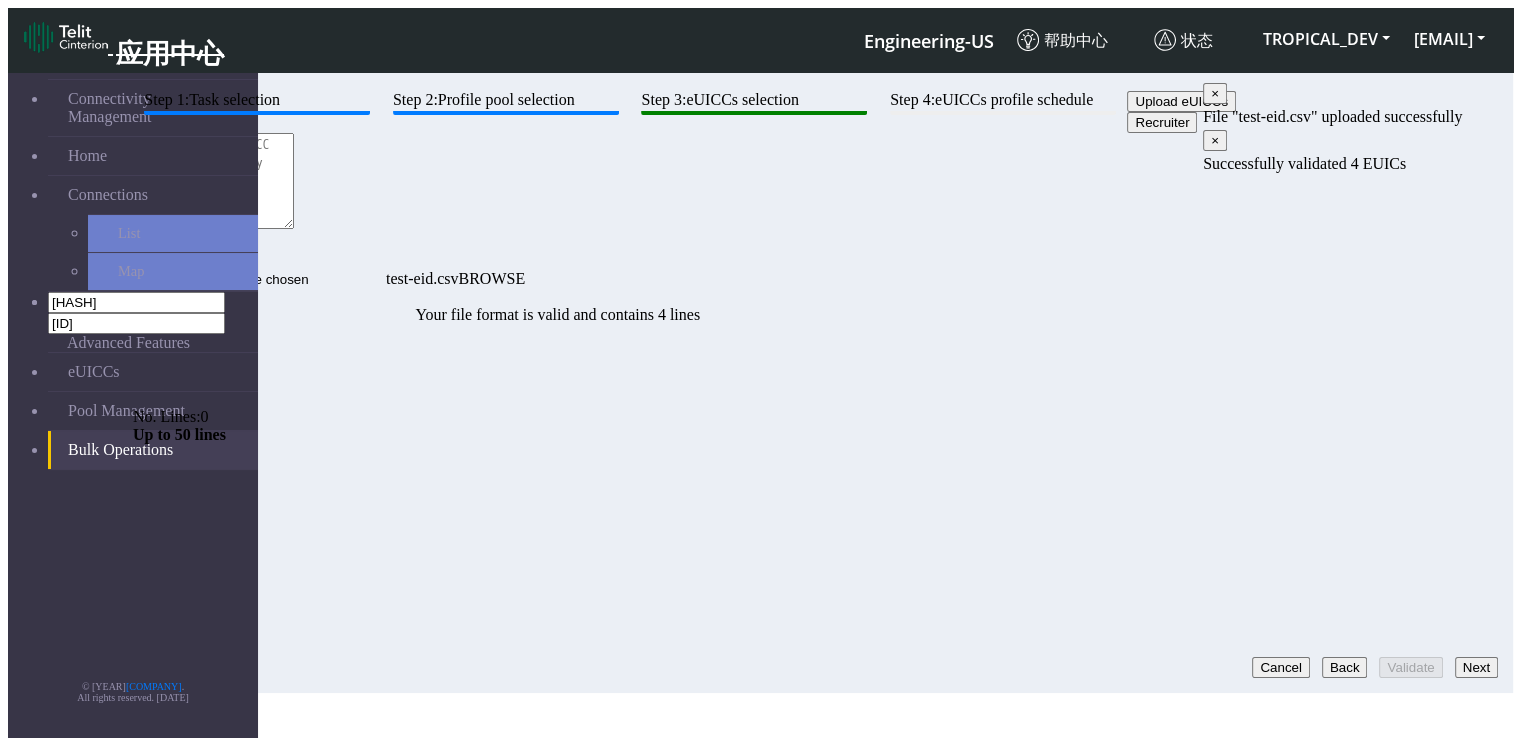 click on "Recruiter" at bounding box center [1162, 122] 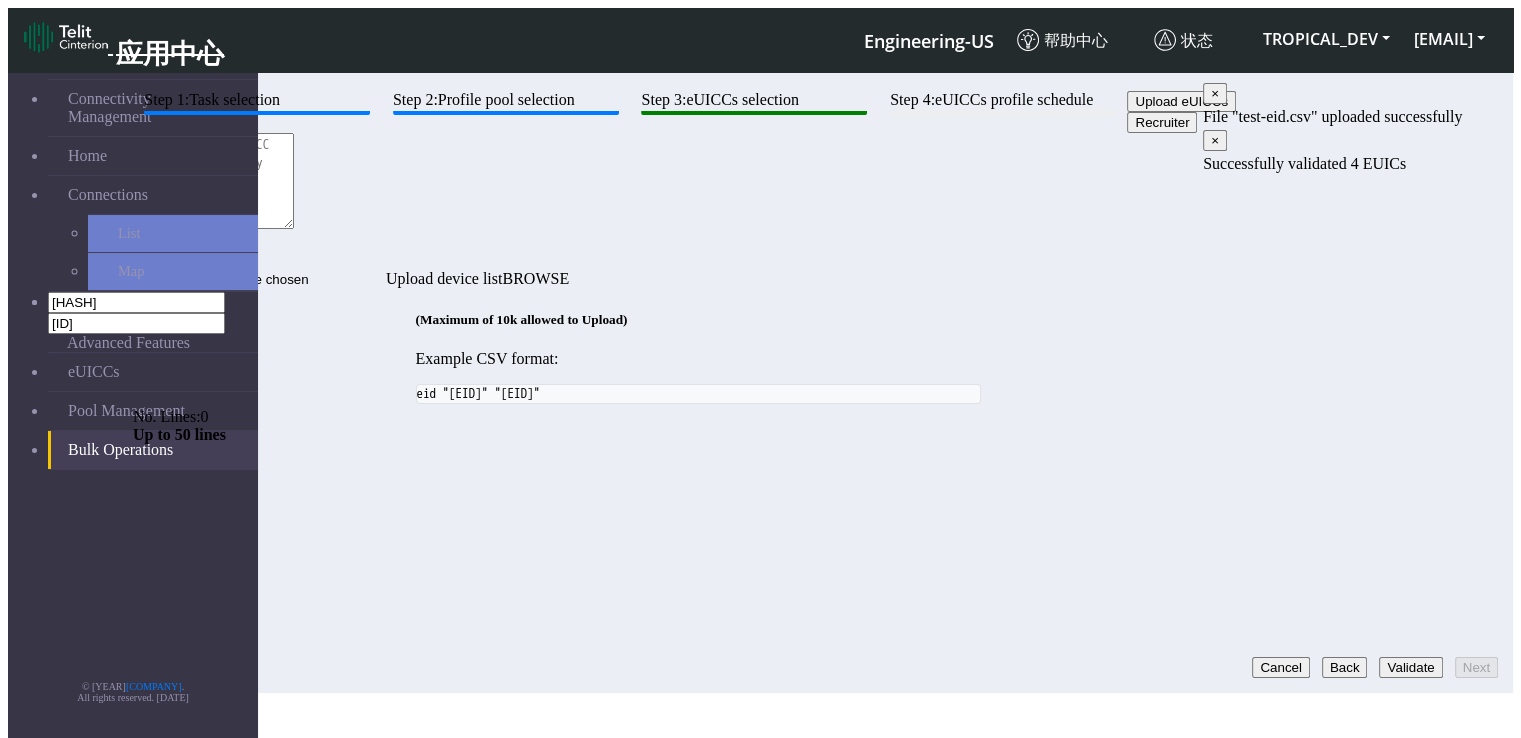 click at bounding box center (213, 181) 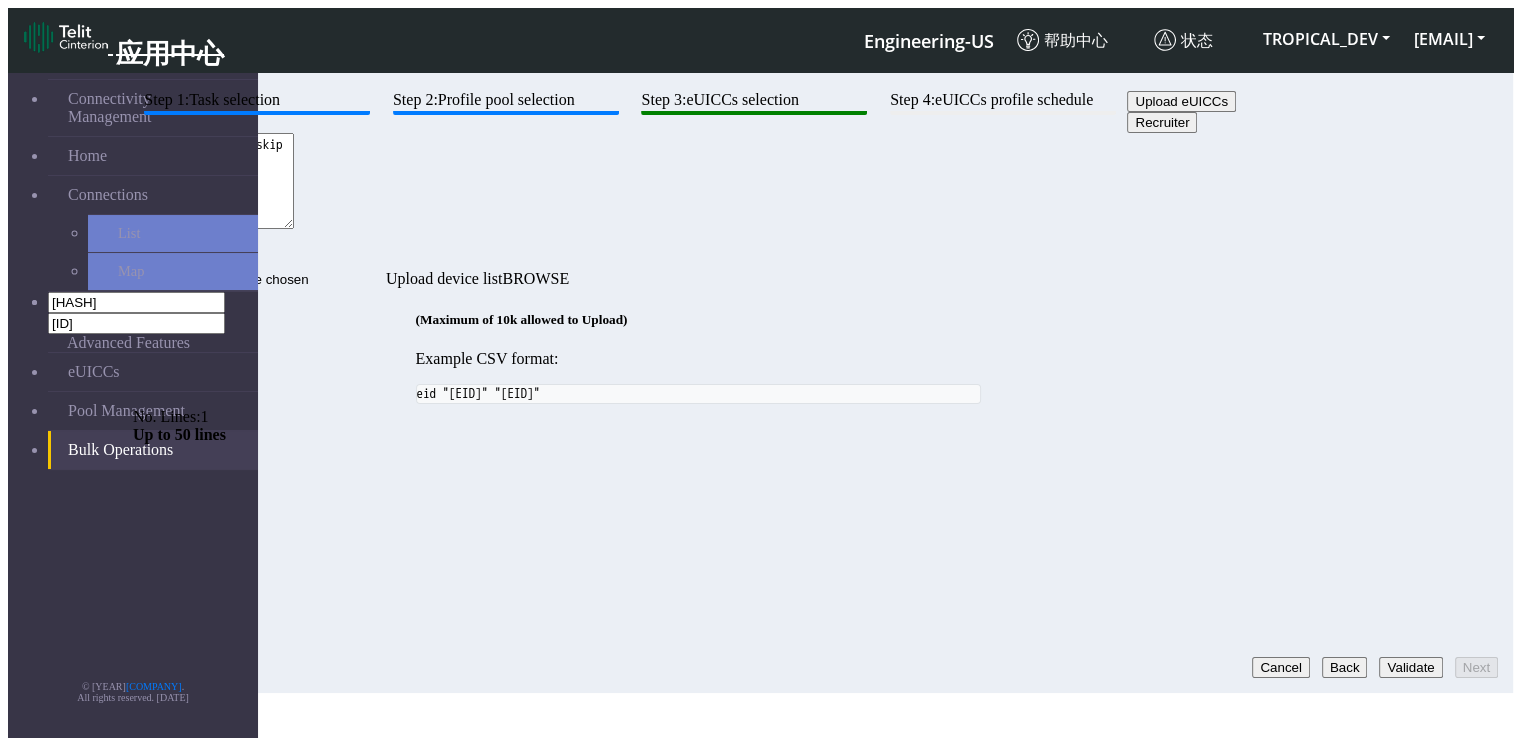 click on "git cherry-pick --skip" at bounding box center [213, 181] 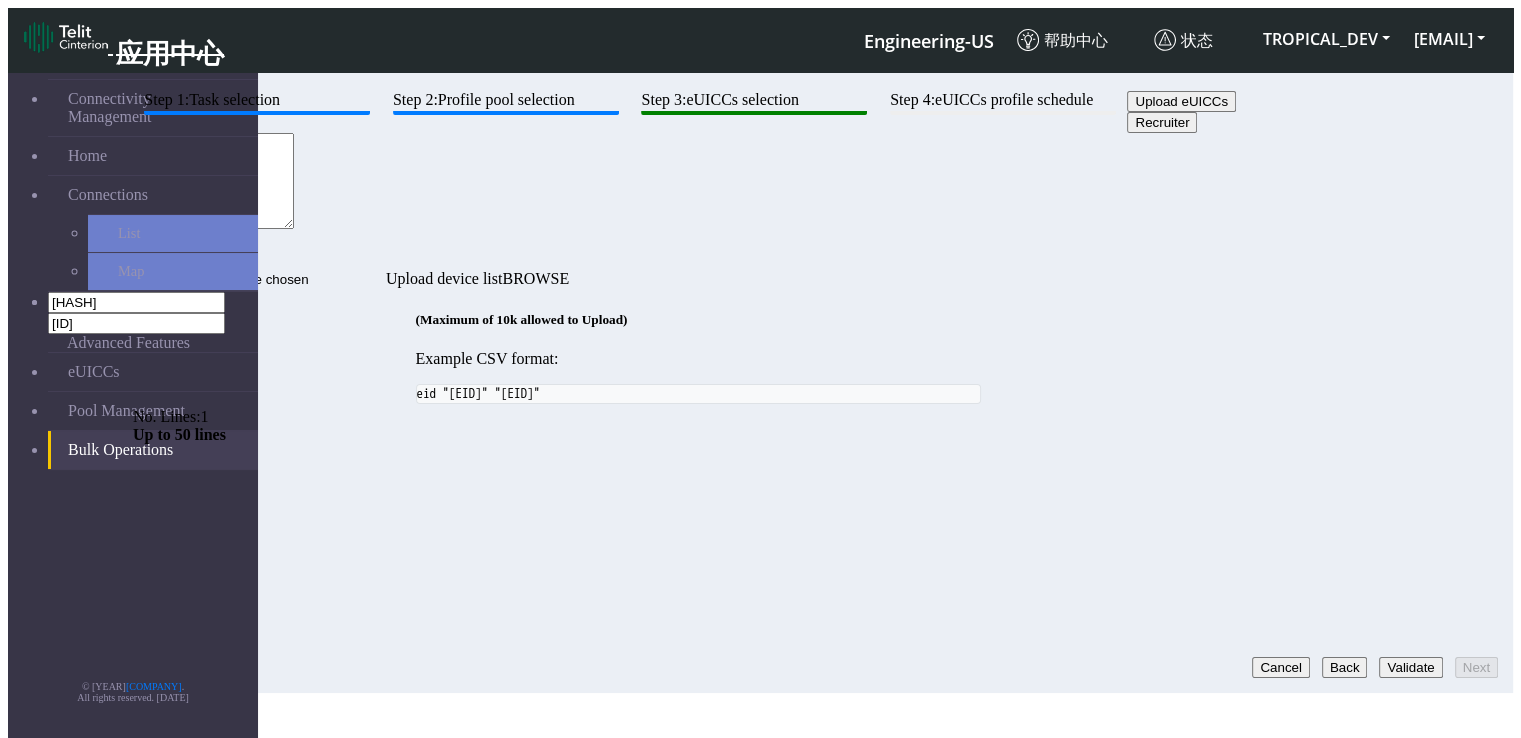 scroll, scrollTop: 12, scrollLeft: 0, axis: vertical 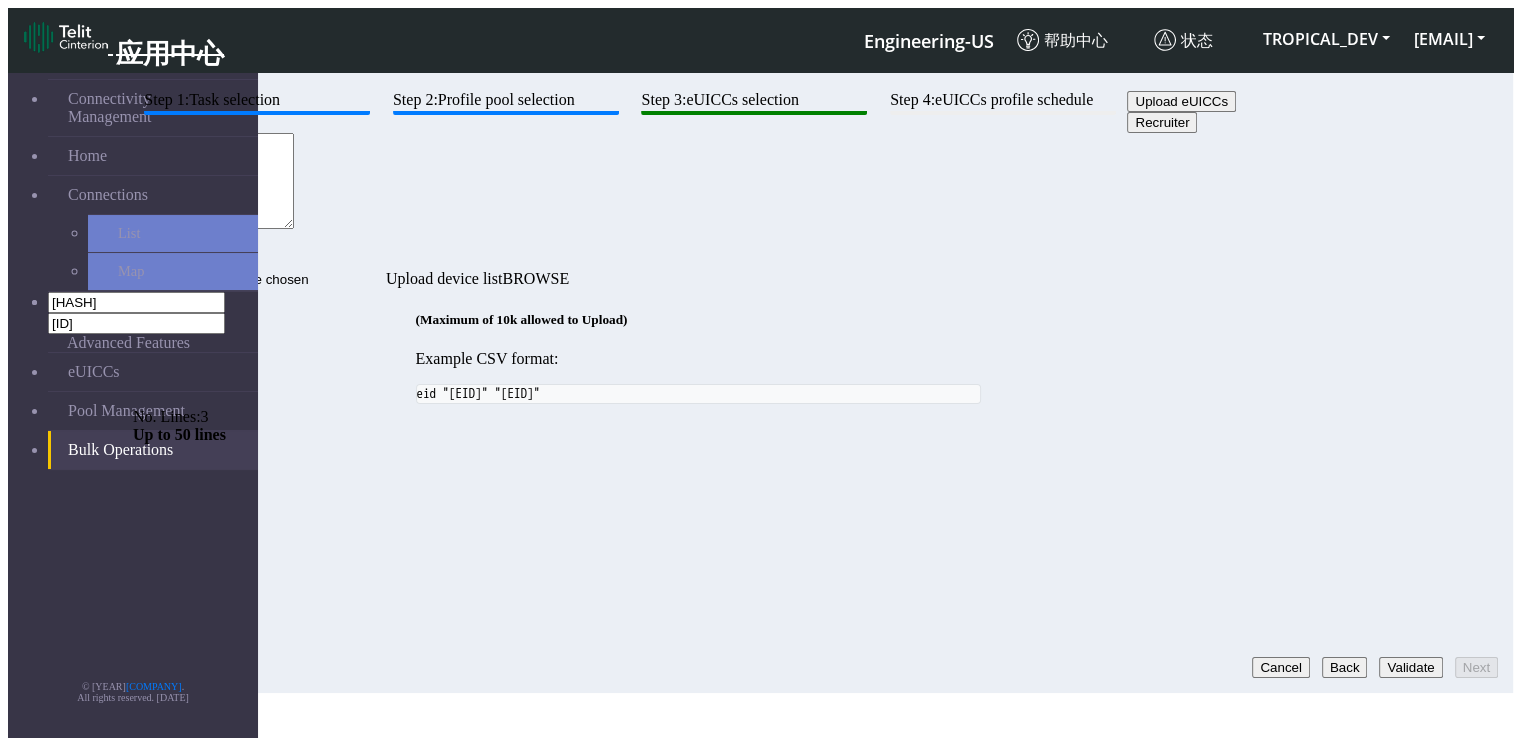 type on "[EID]
[EID]
[EID]" 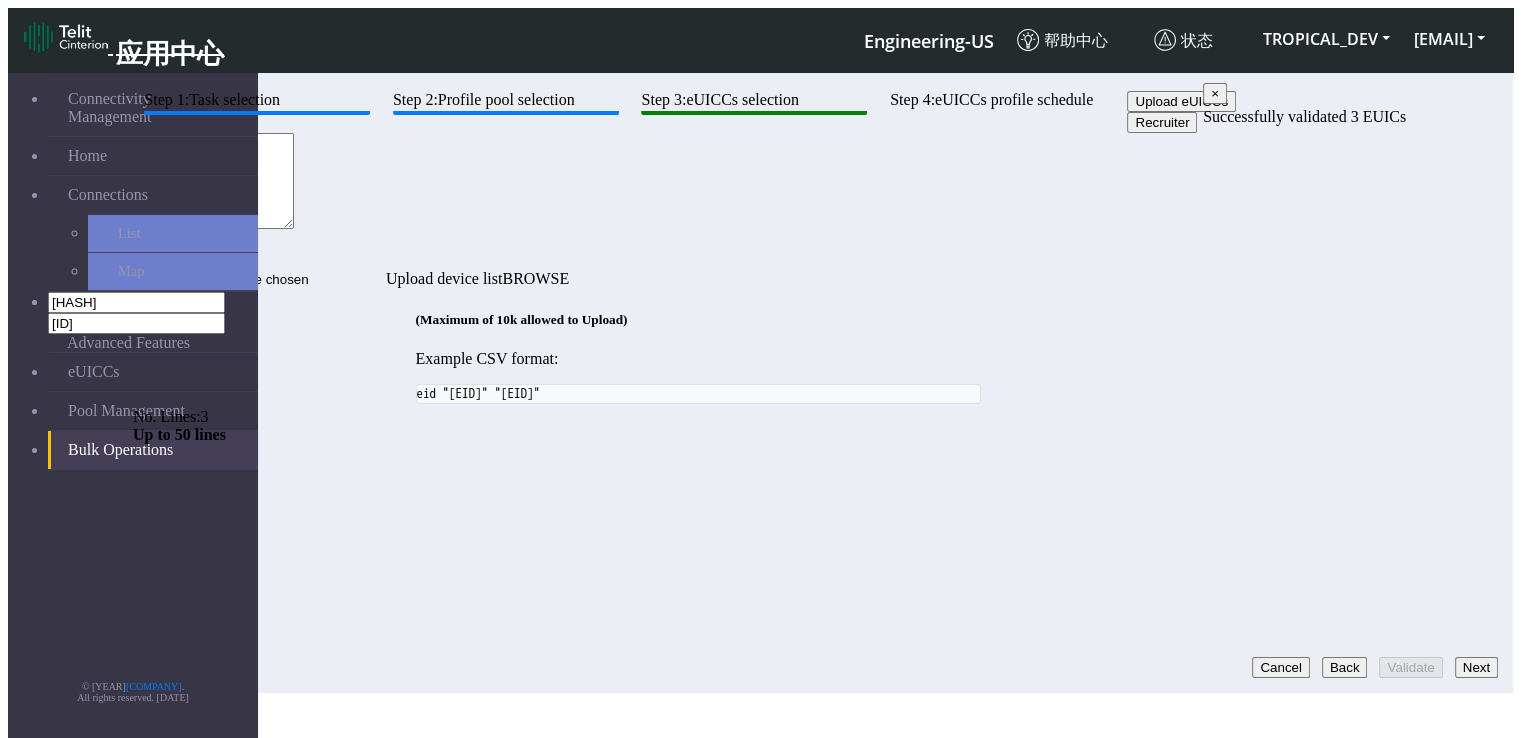 click on "Next" at bounding box center (1476, 667) 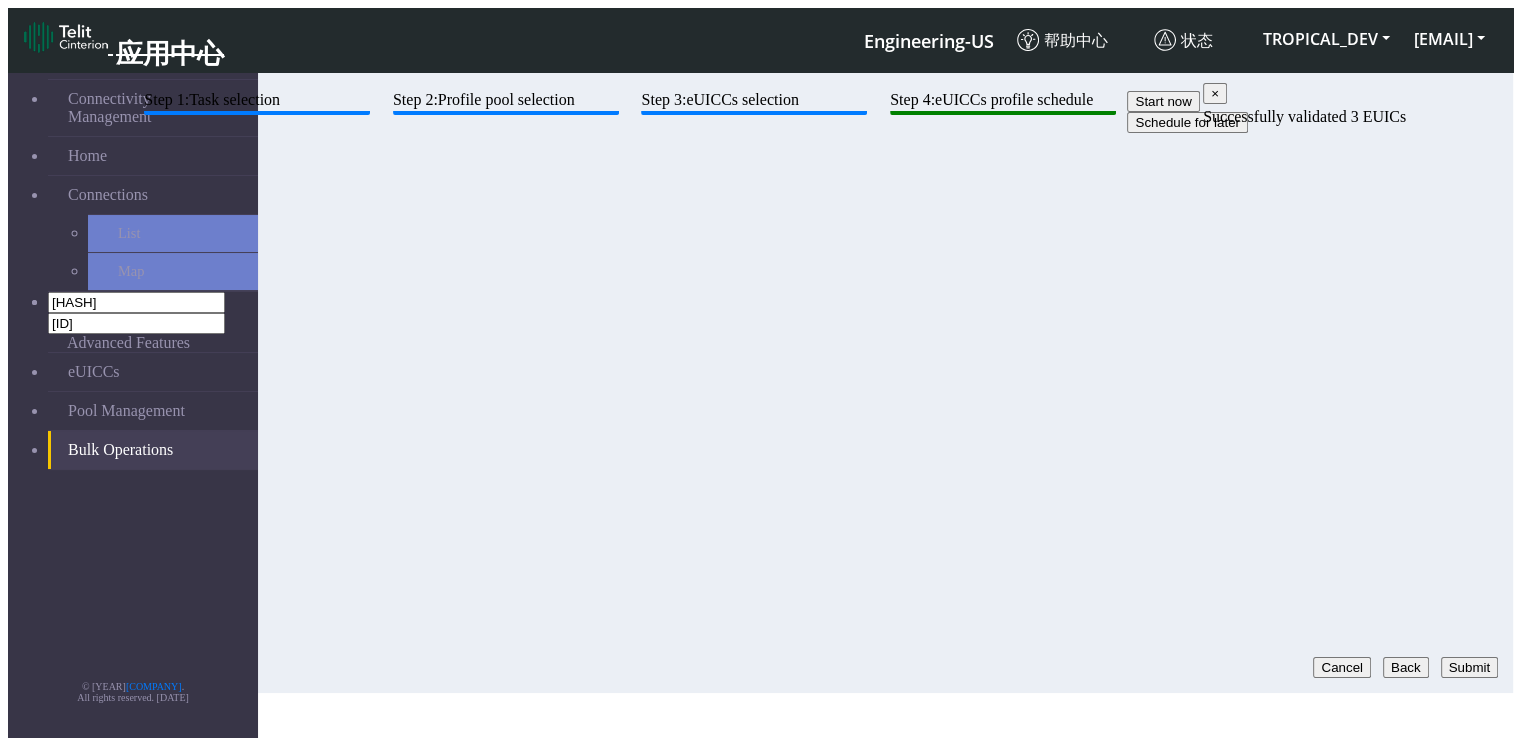 click on "Back" at bounding box center [1406, 667] 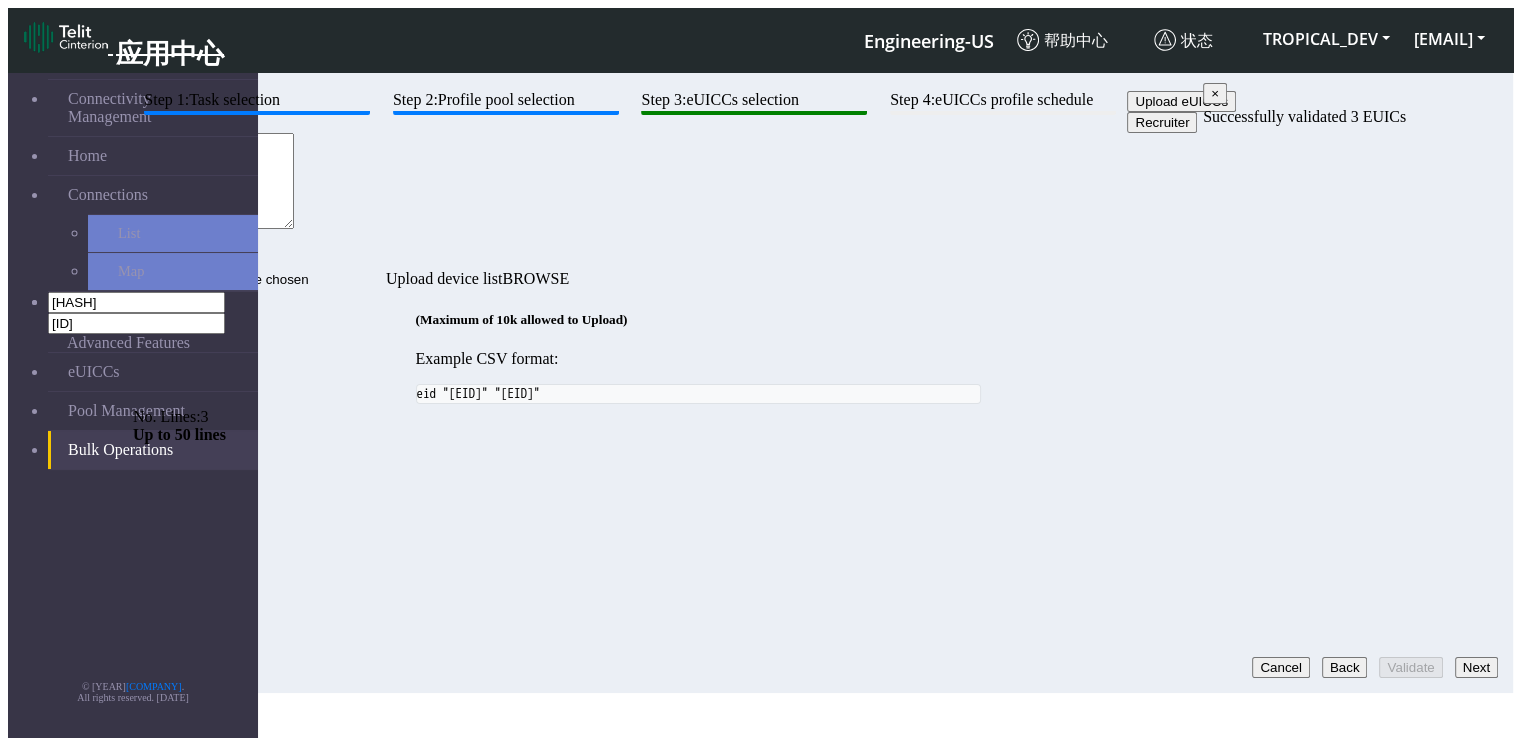 click on "[EID],[EID],[EID]" at bounding box center (213, 181) 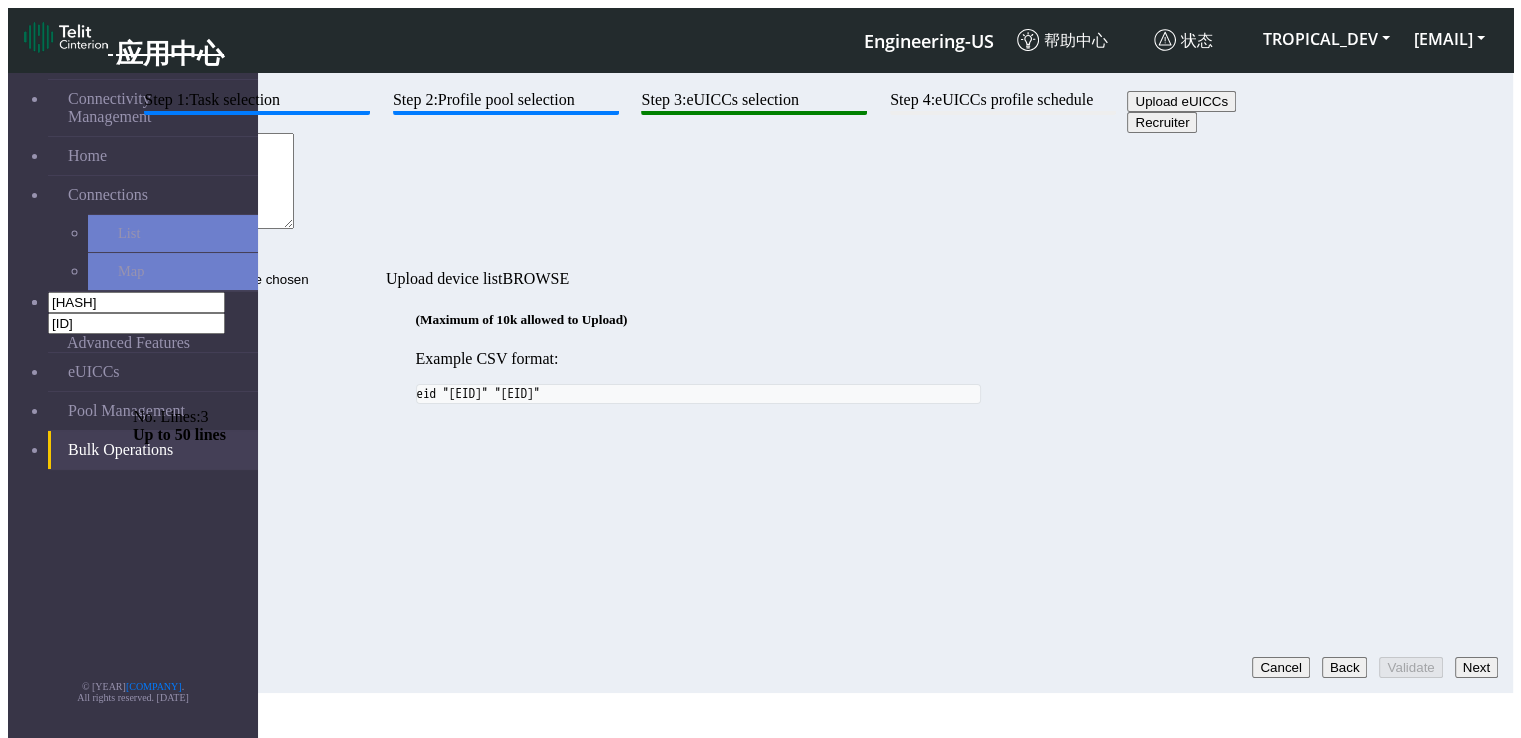 click on "Step 1:  Task selection  Step 2:  Profile pool selection  Step 3:  eUICCs selection  Step 4:  eUICCs profile schedule  Upload eUICCs   Recruiter  [EID],[EID],[EID]  No. Lines:  3   Up to 50 lines   Upload device list  (Maximum of 10k allowed to Upload) Example CSV format:         eid
"[EID]"
"[EID]"
Cancel   Back   Validate   Next" at bounding box center [698, 247] 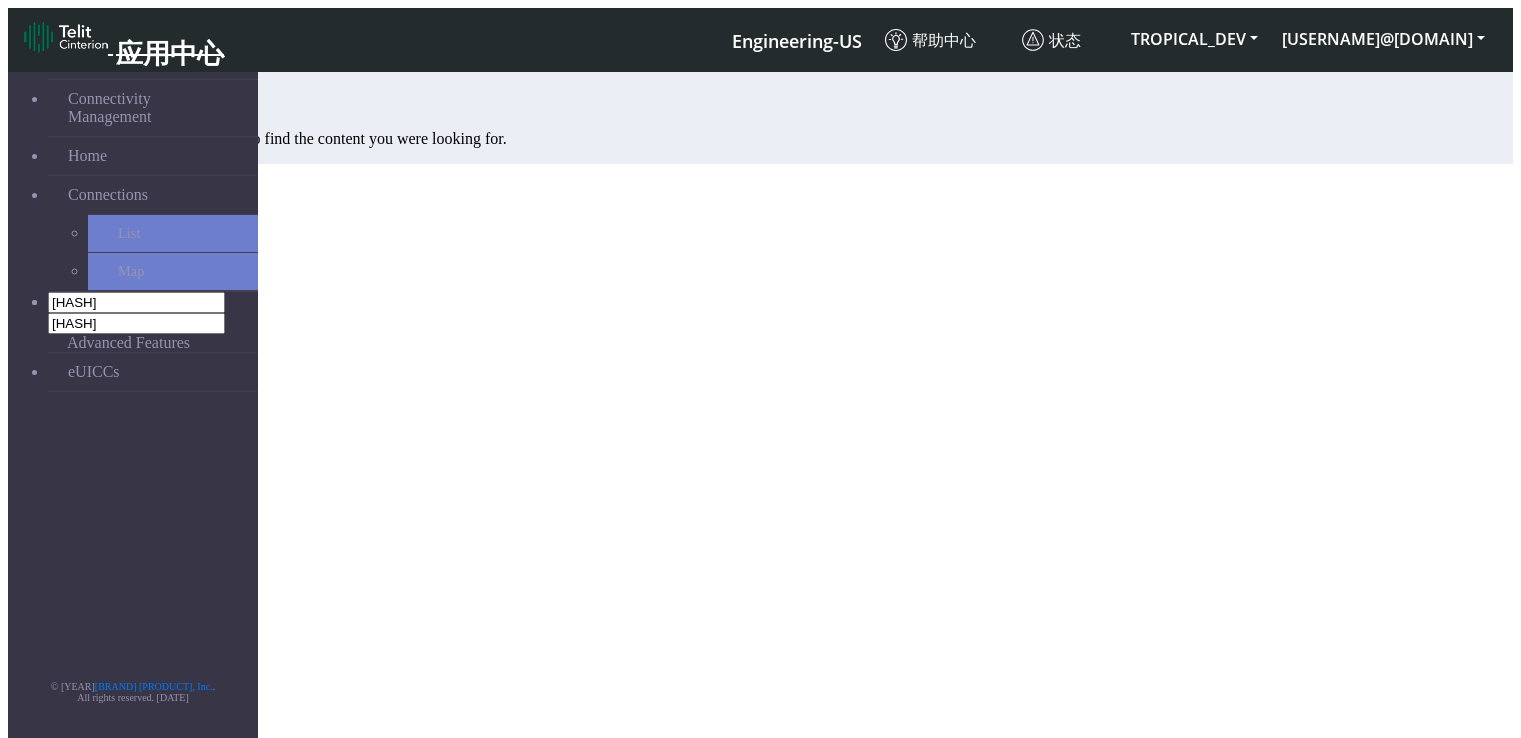 scroll, scrollTop: 0, scrollLeft: 0, axis: both 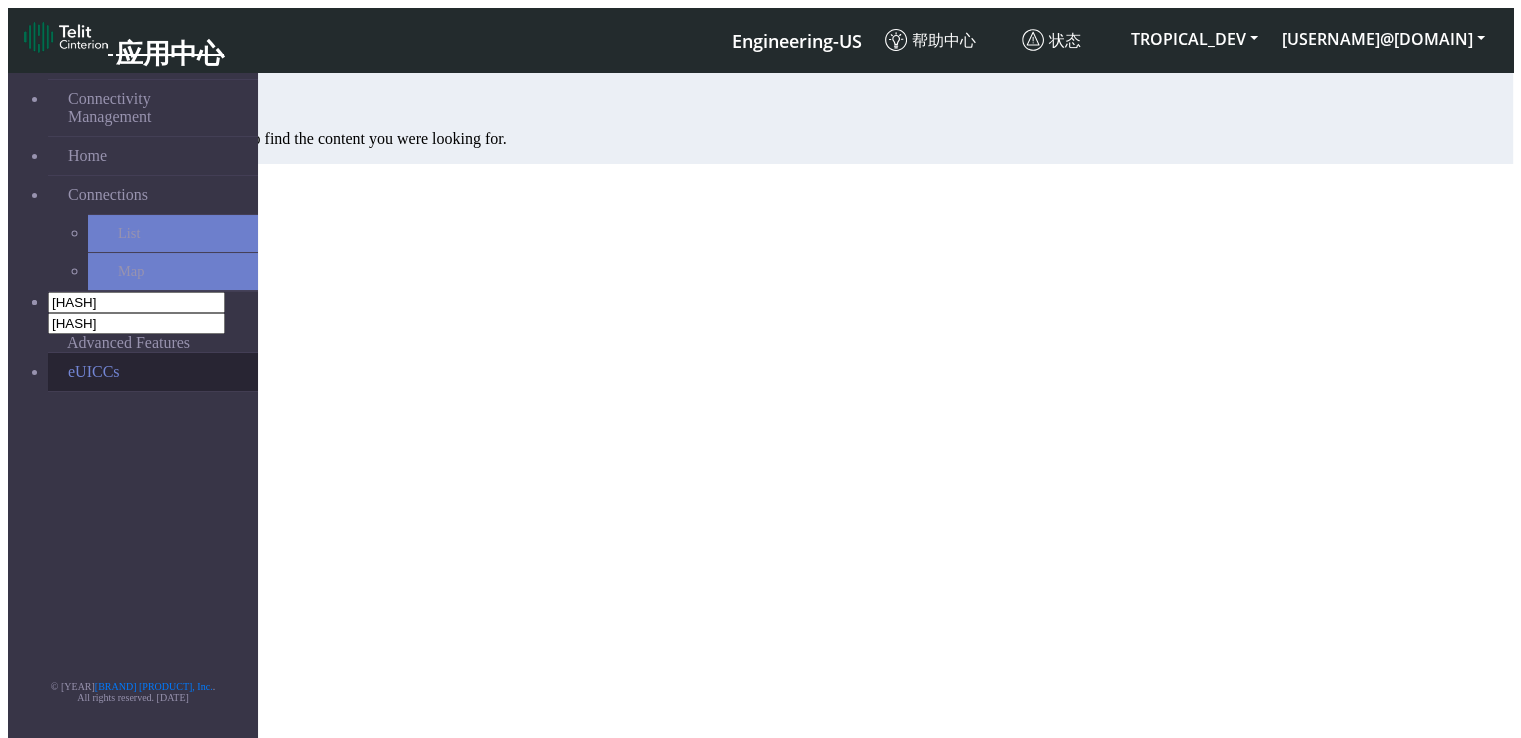 click on "eUICCs" at bounding box center (153, 372) 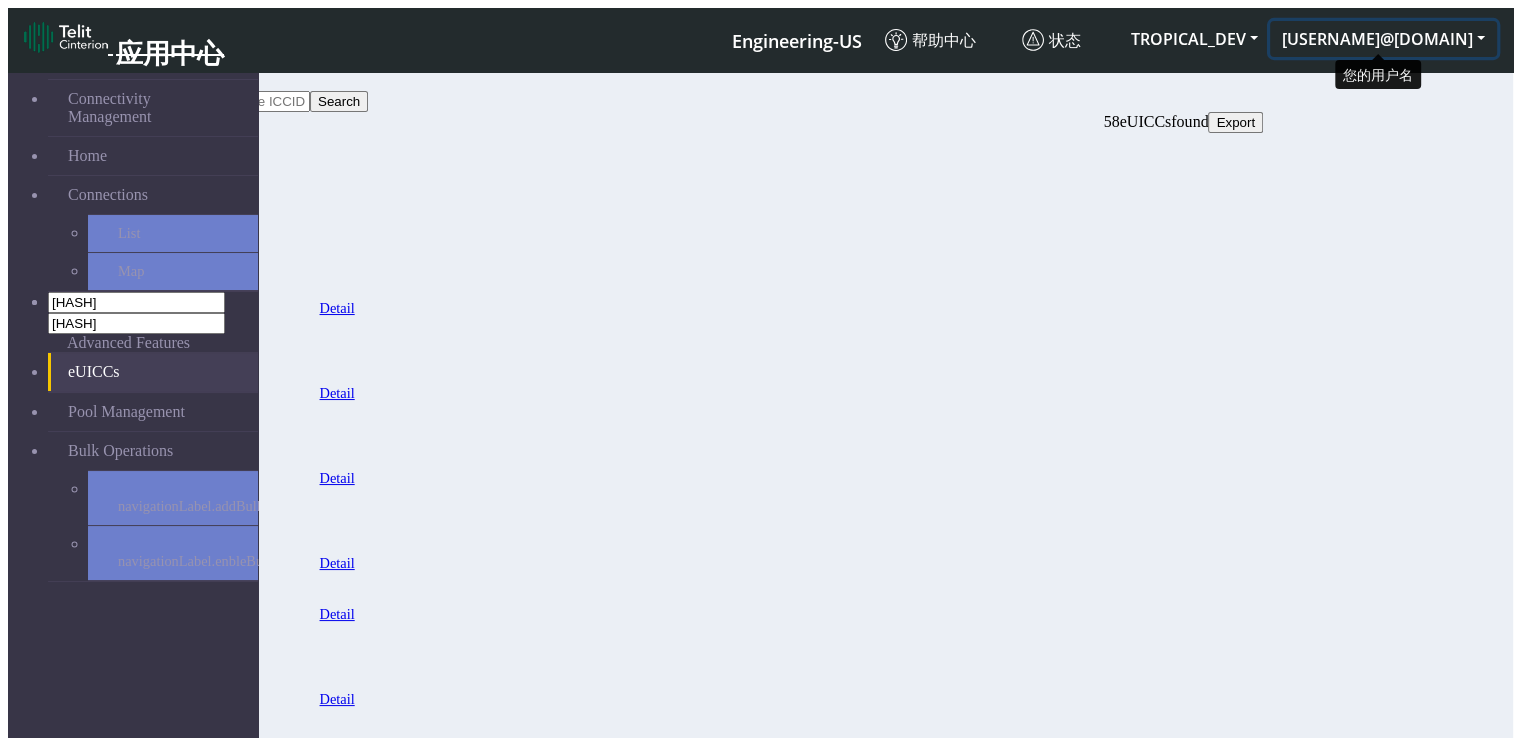 click on "vinodkumar.pattar@example.com" at bounding box center [1383, 39] 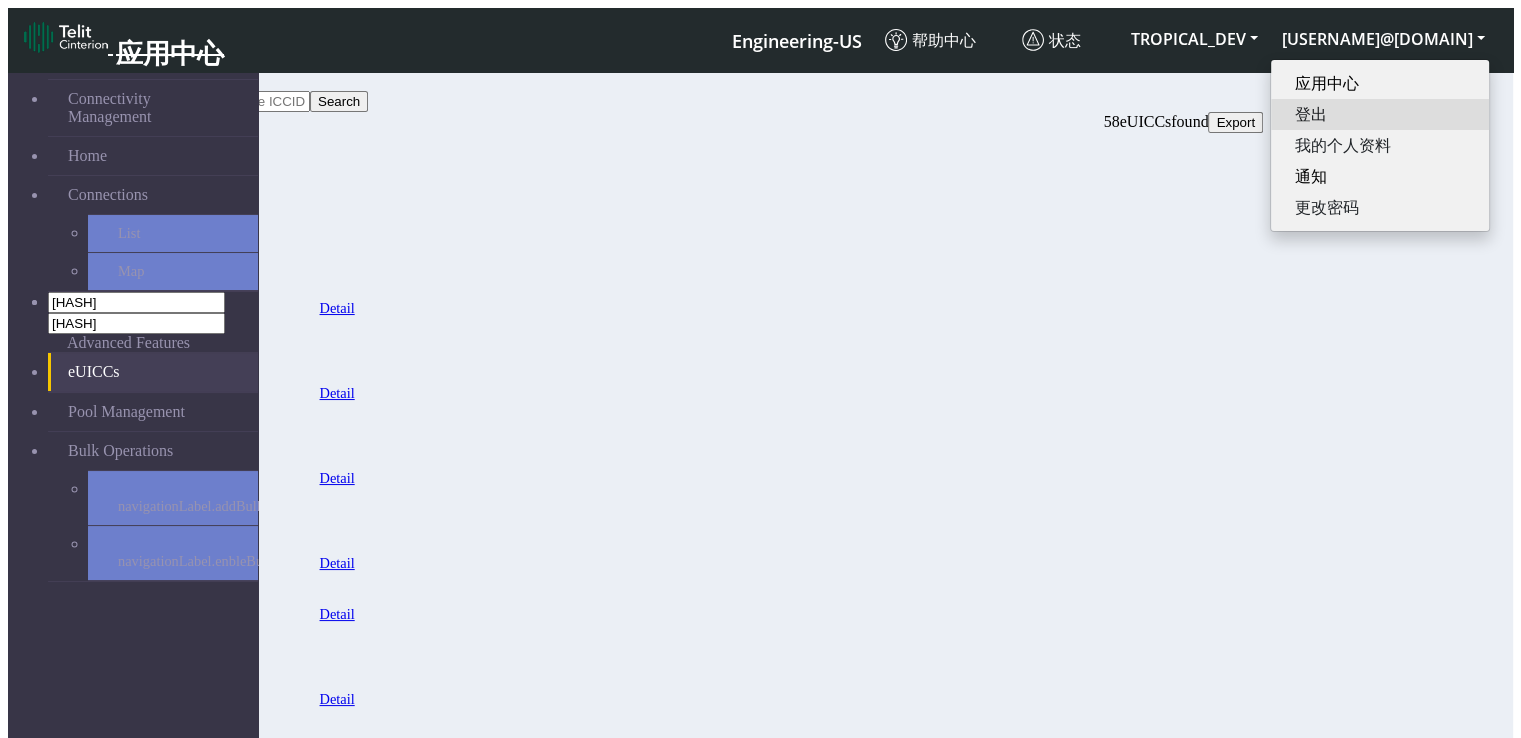 click on "登出" at bounding box center (1380, 114) 